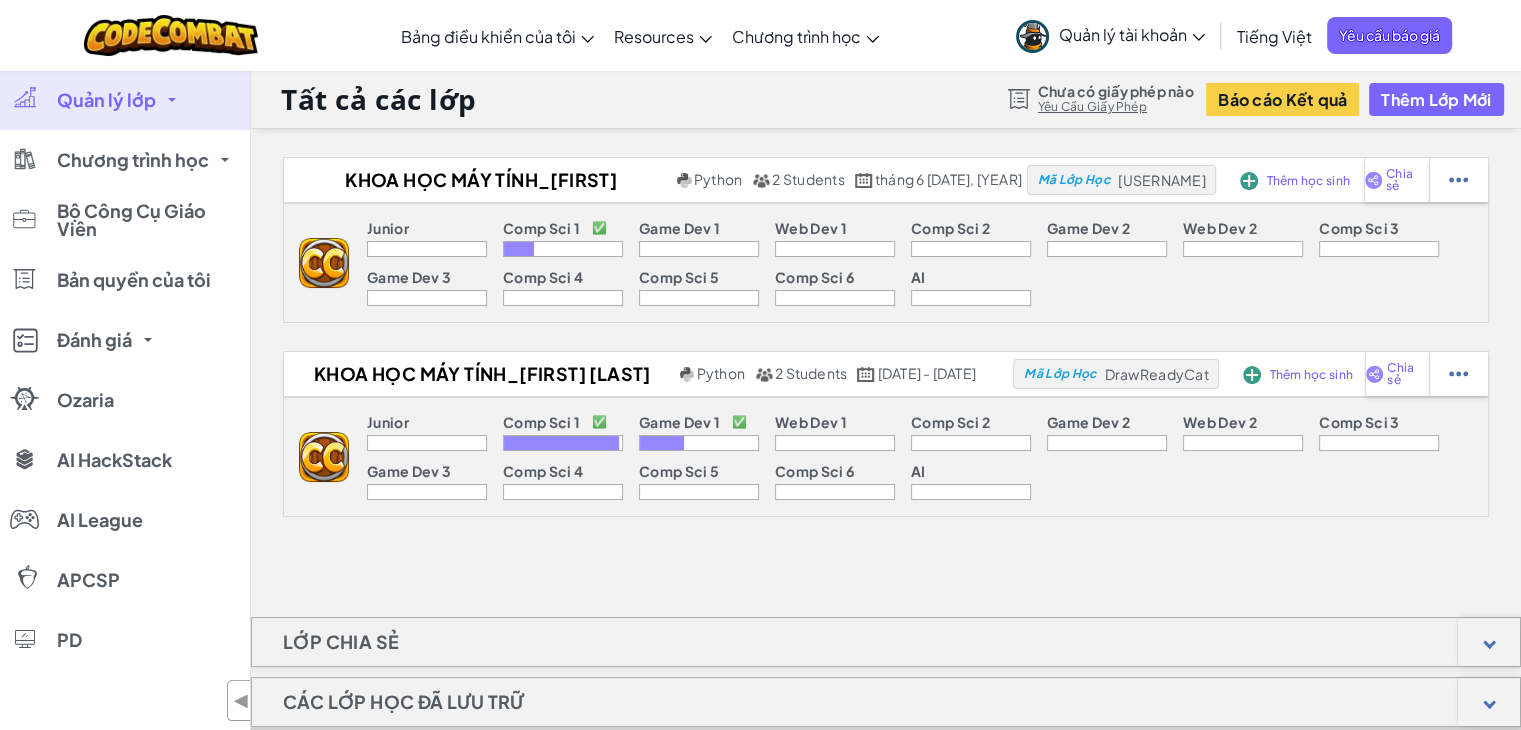 scroll, scrollTop: 0, scrollLeft: 0, axis: both 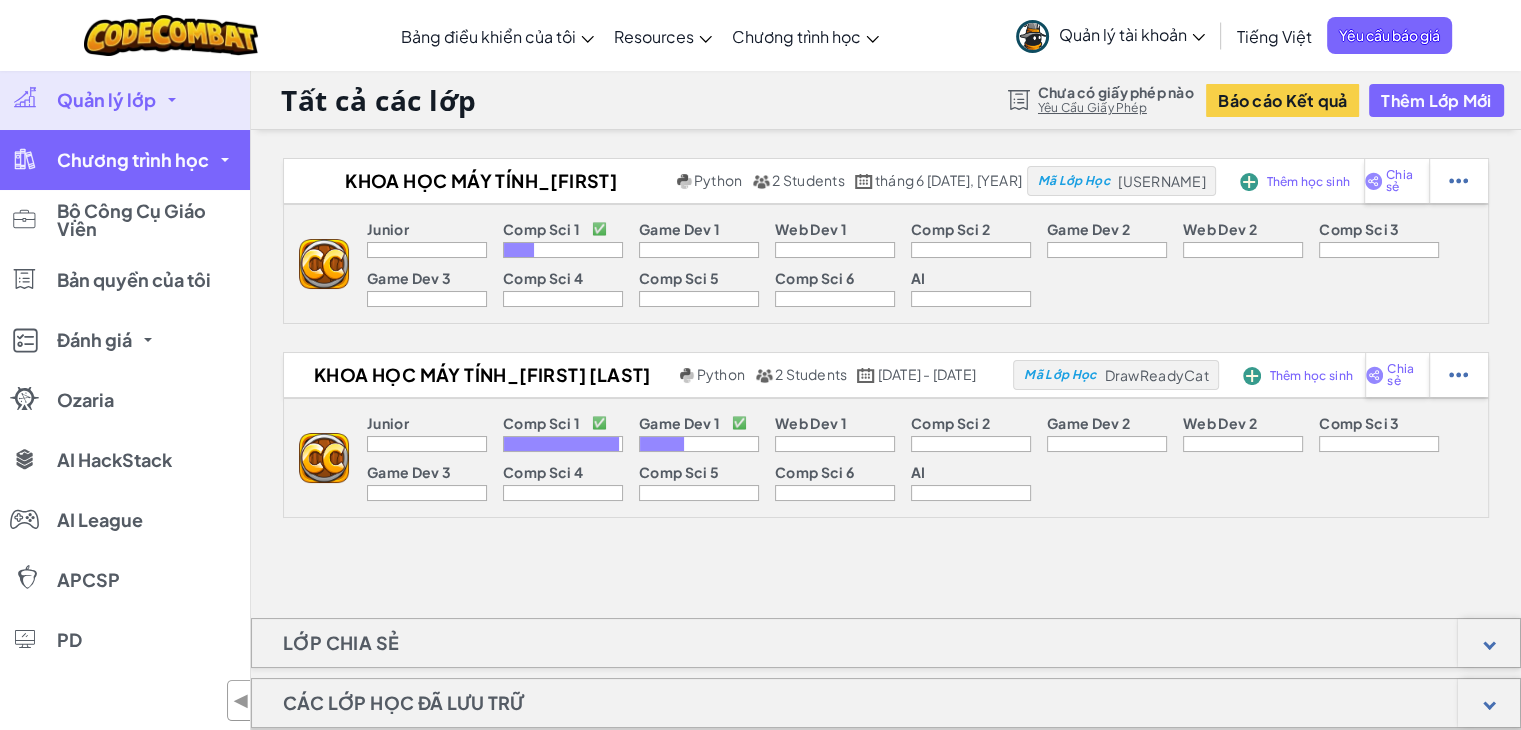 click on "Chương trình học" at bounding box center (133, 160) 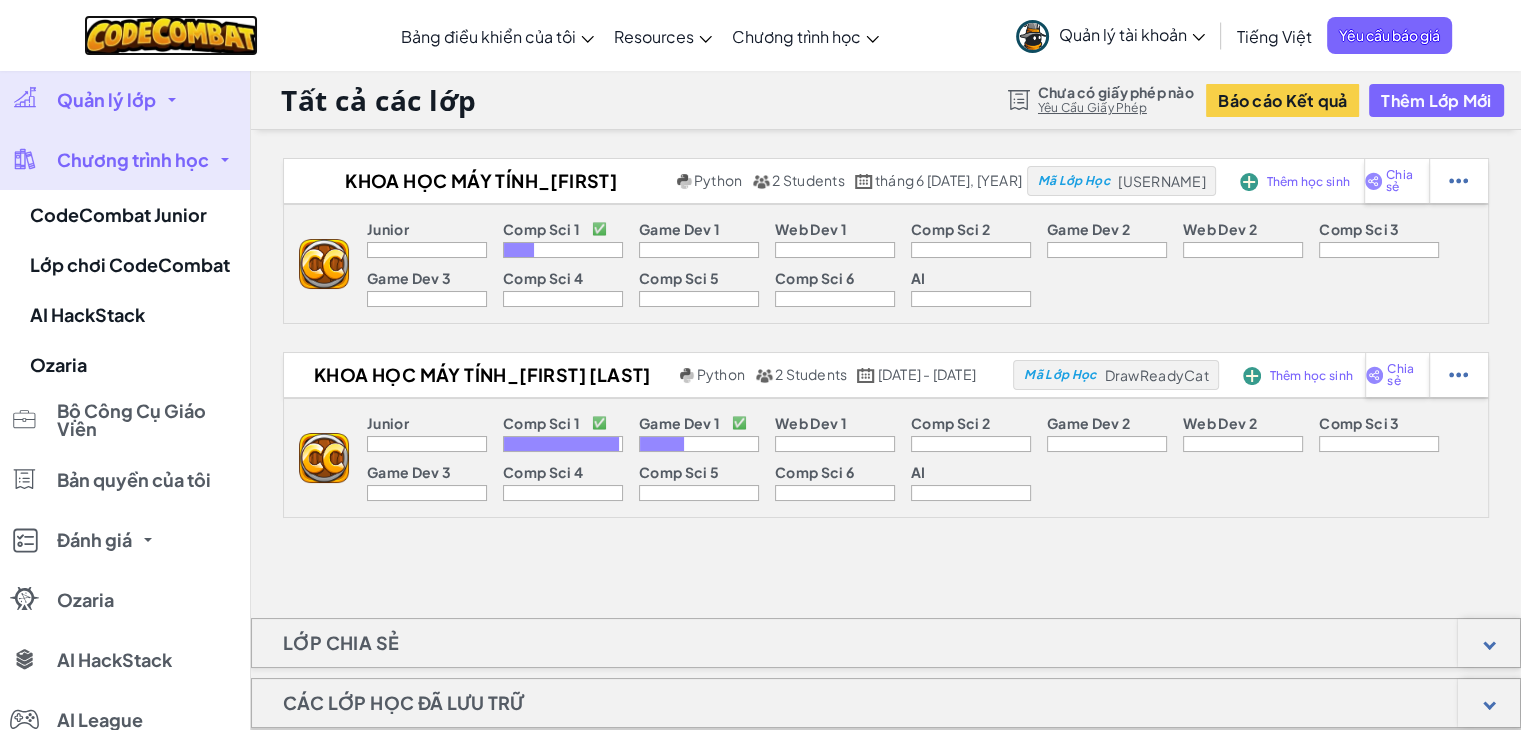 click at bounding box center [171, 35] 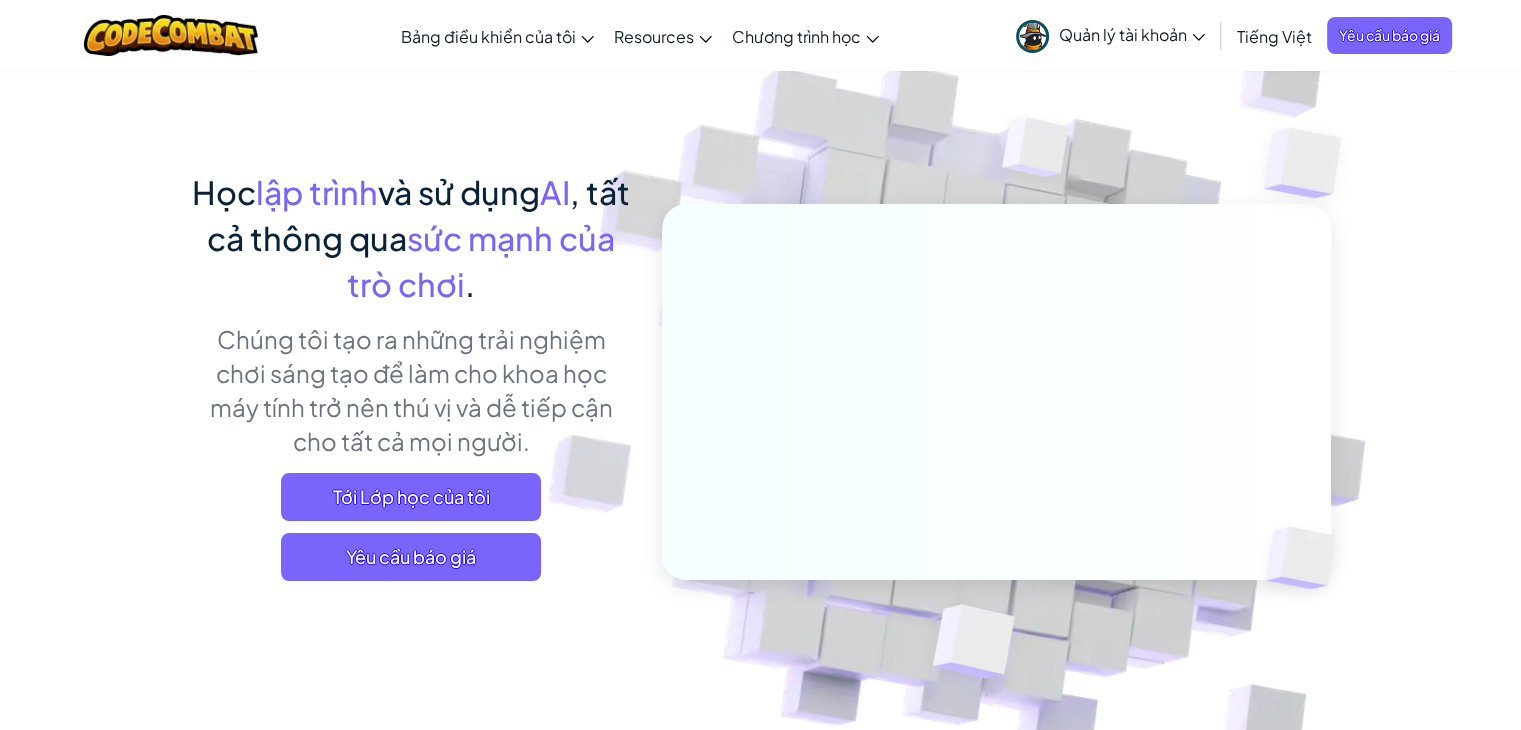 scroll, scrollTop: 0, scrollLeft: 0, axis: both 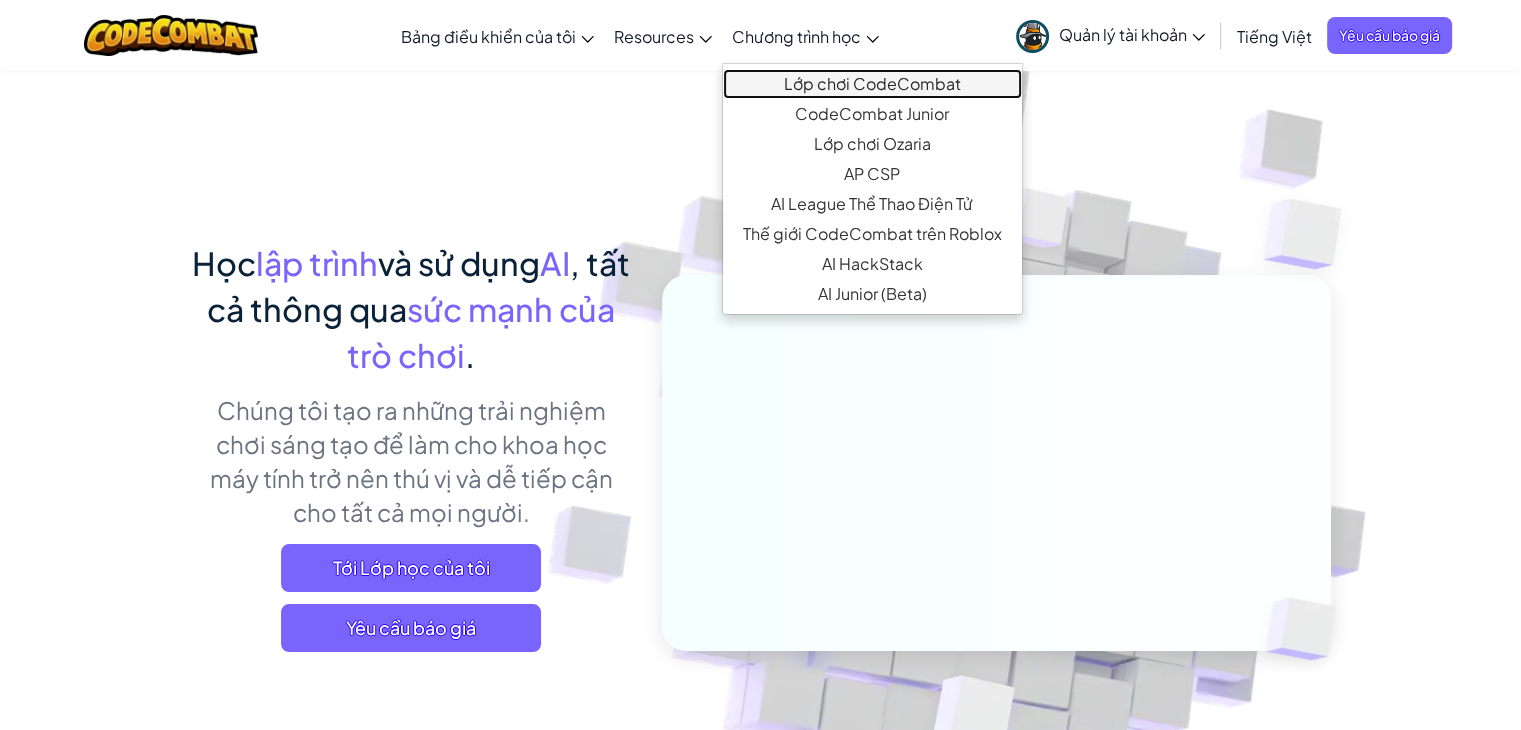 click on "Lớp chơi CodeCombat" at bounding box center [872, 84] 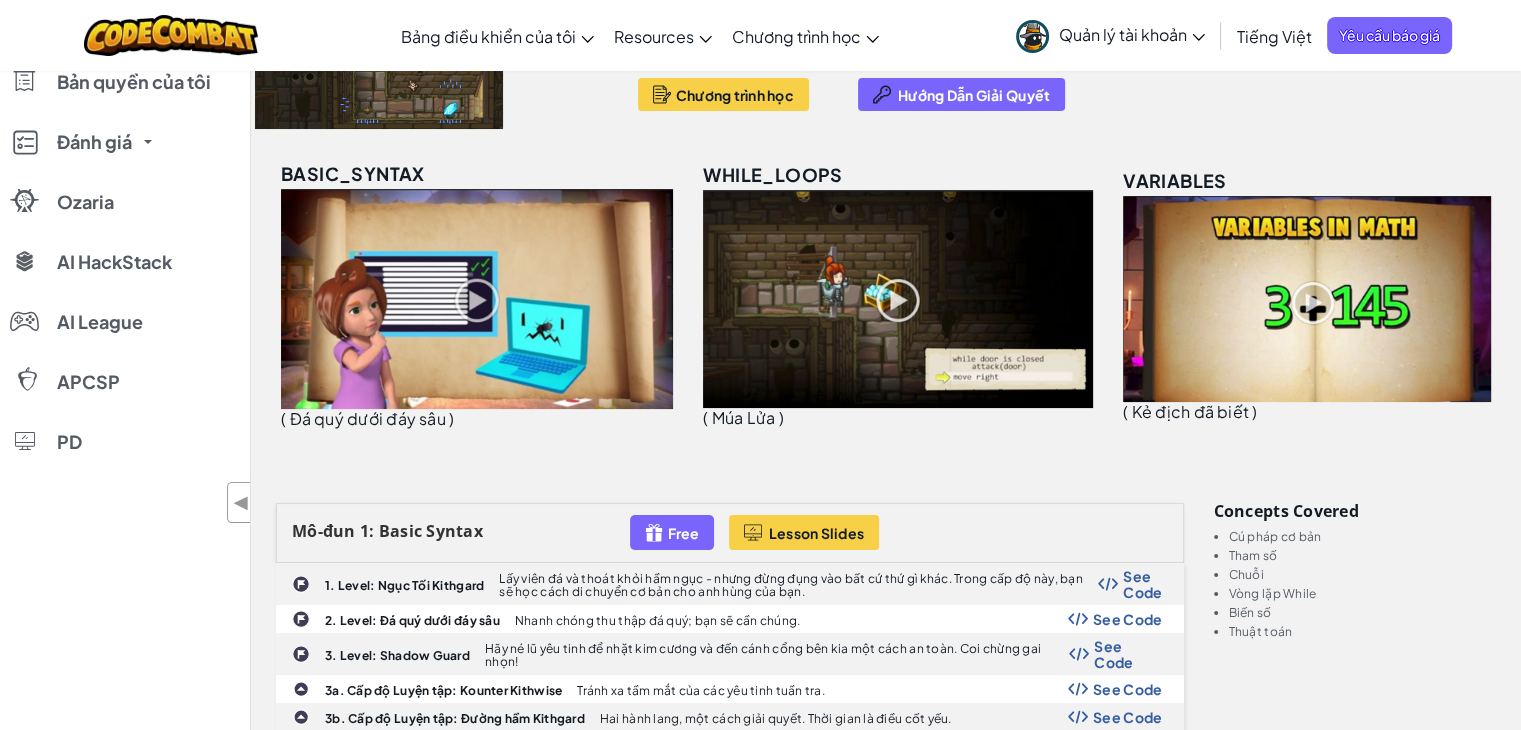 scroll, scrollTop: 0, scrollLeft: 0, axis: both 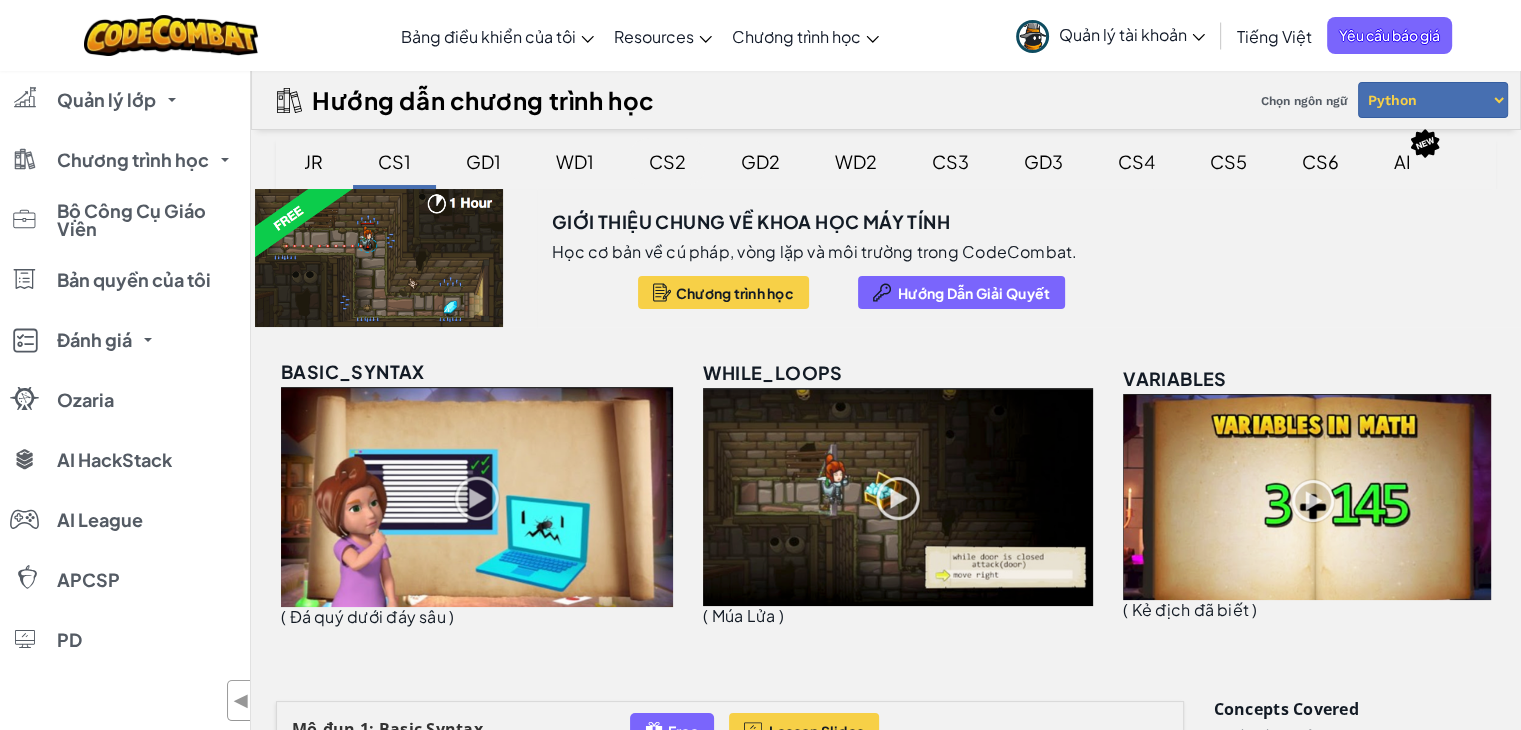 click on "CS2" at bounding box center (667, 161) 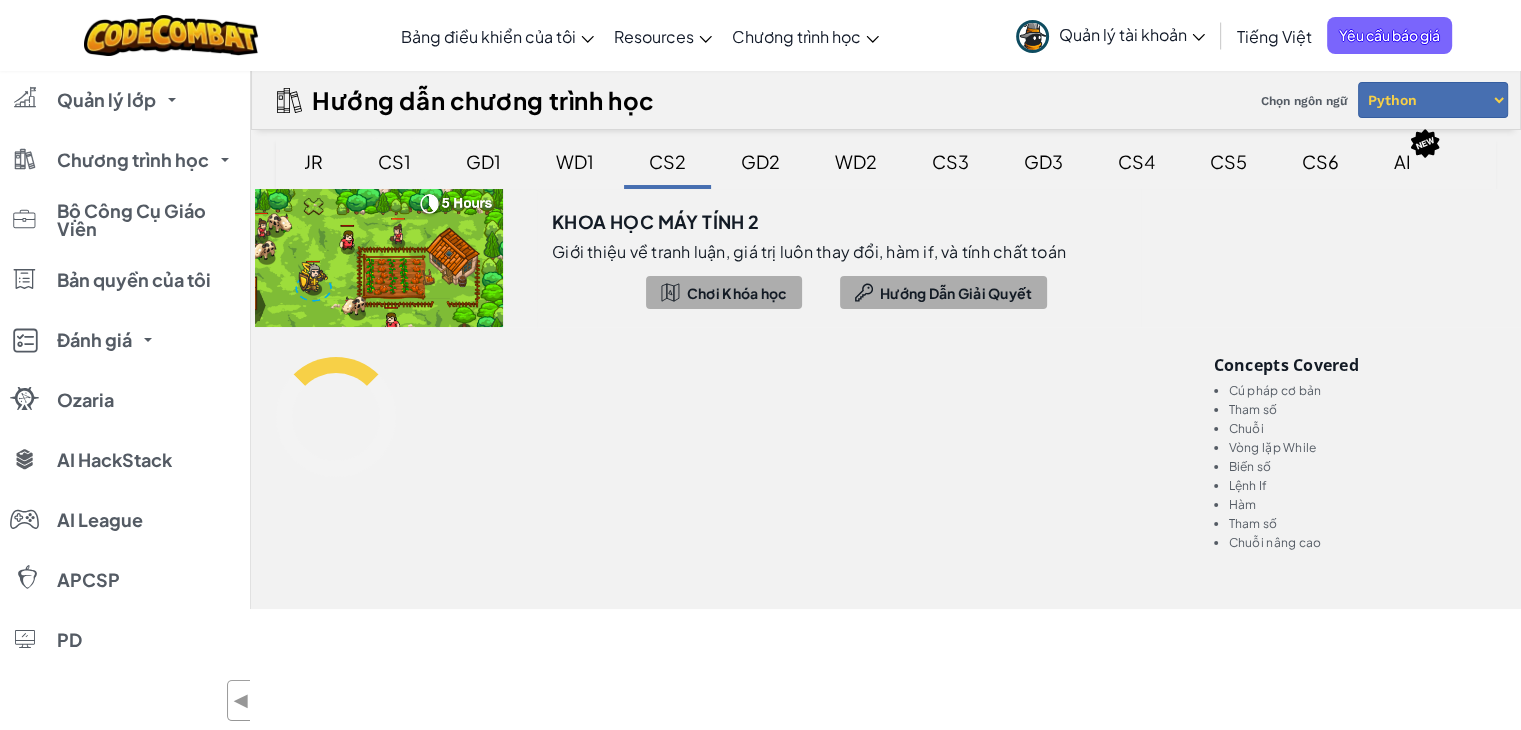 click on "CS1" at bounding box center (394, 161) 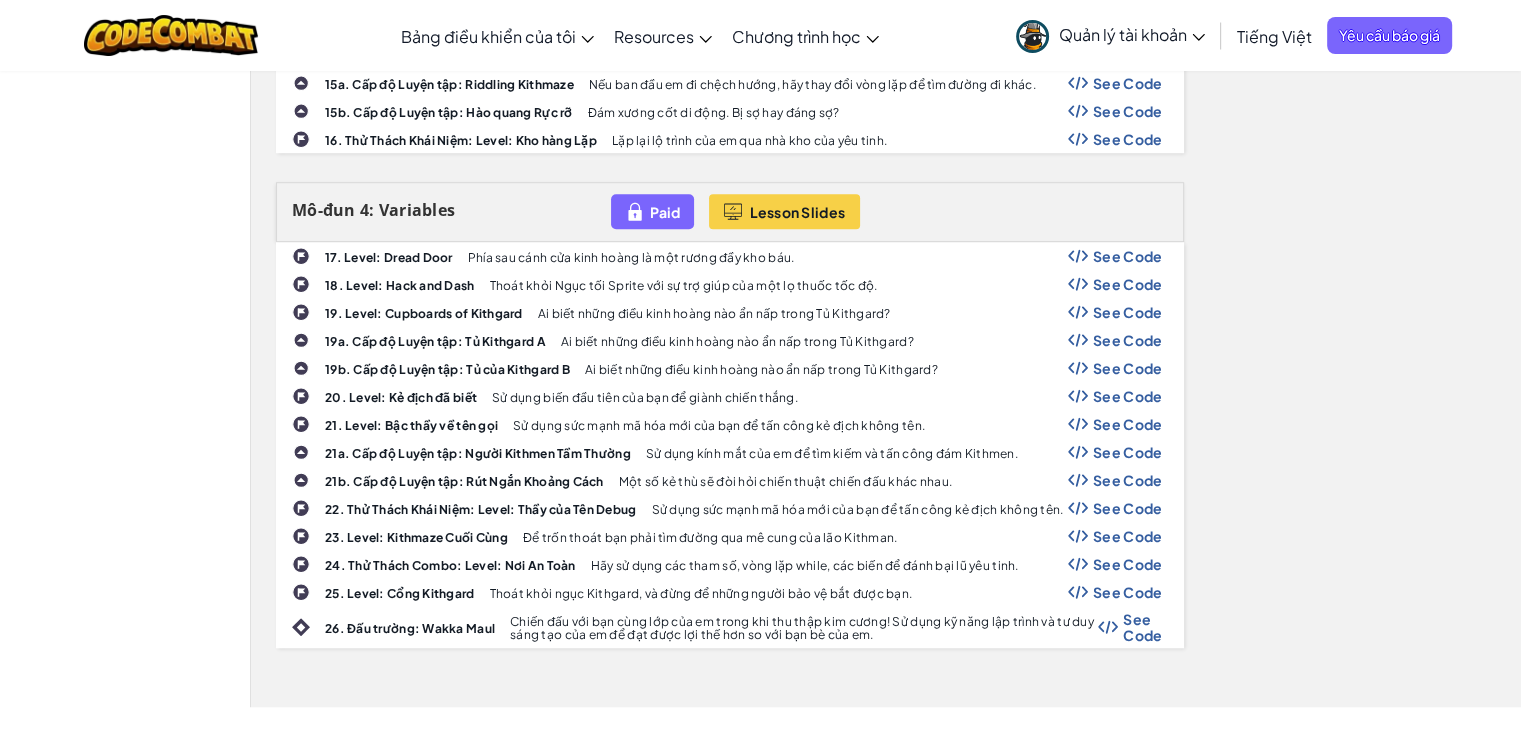 scroll, scrollTop: 1600, scrollLeft: 0, axis: vertical 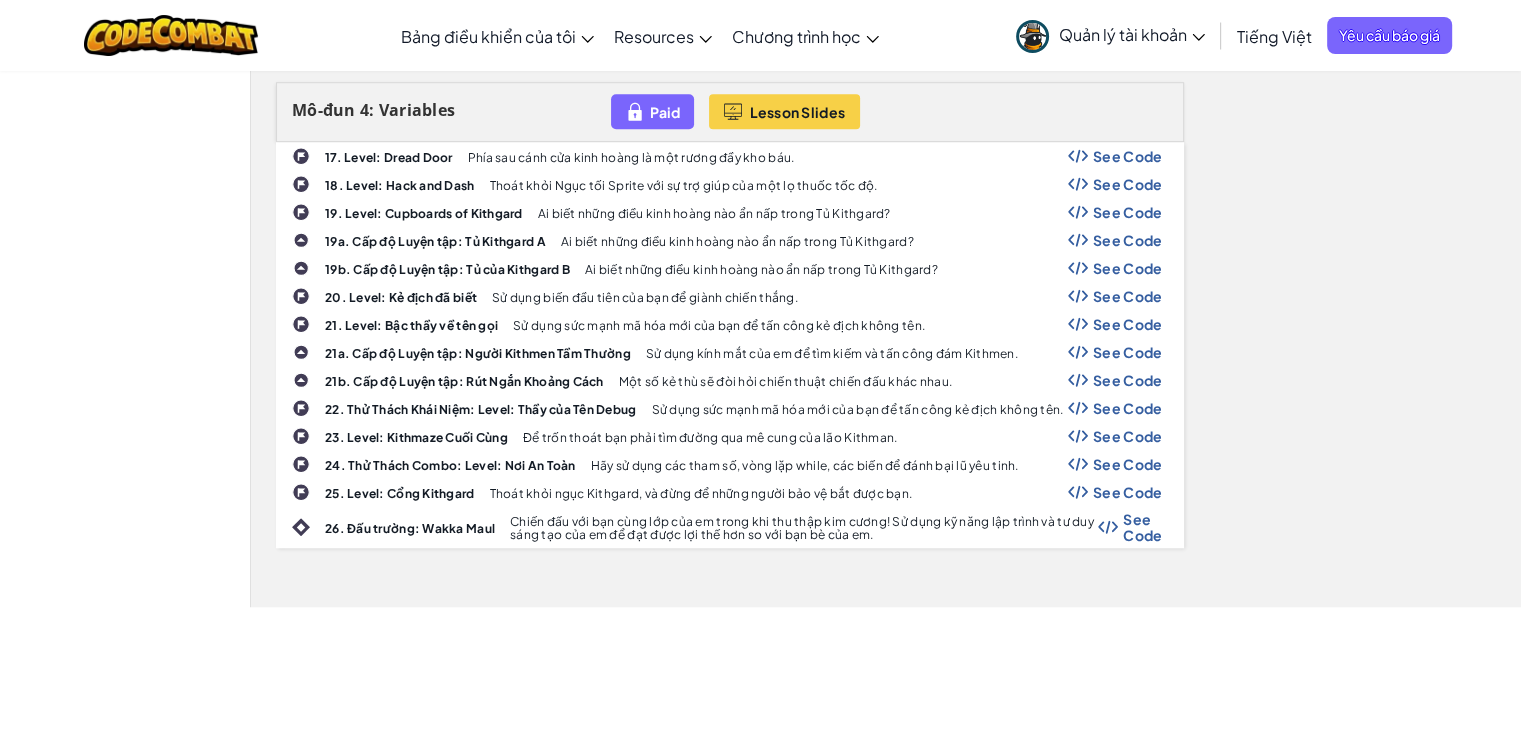click on "See Code" at bounding box center [1128, 184] 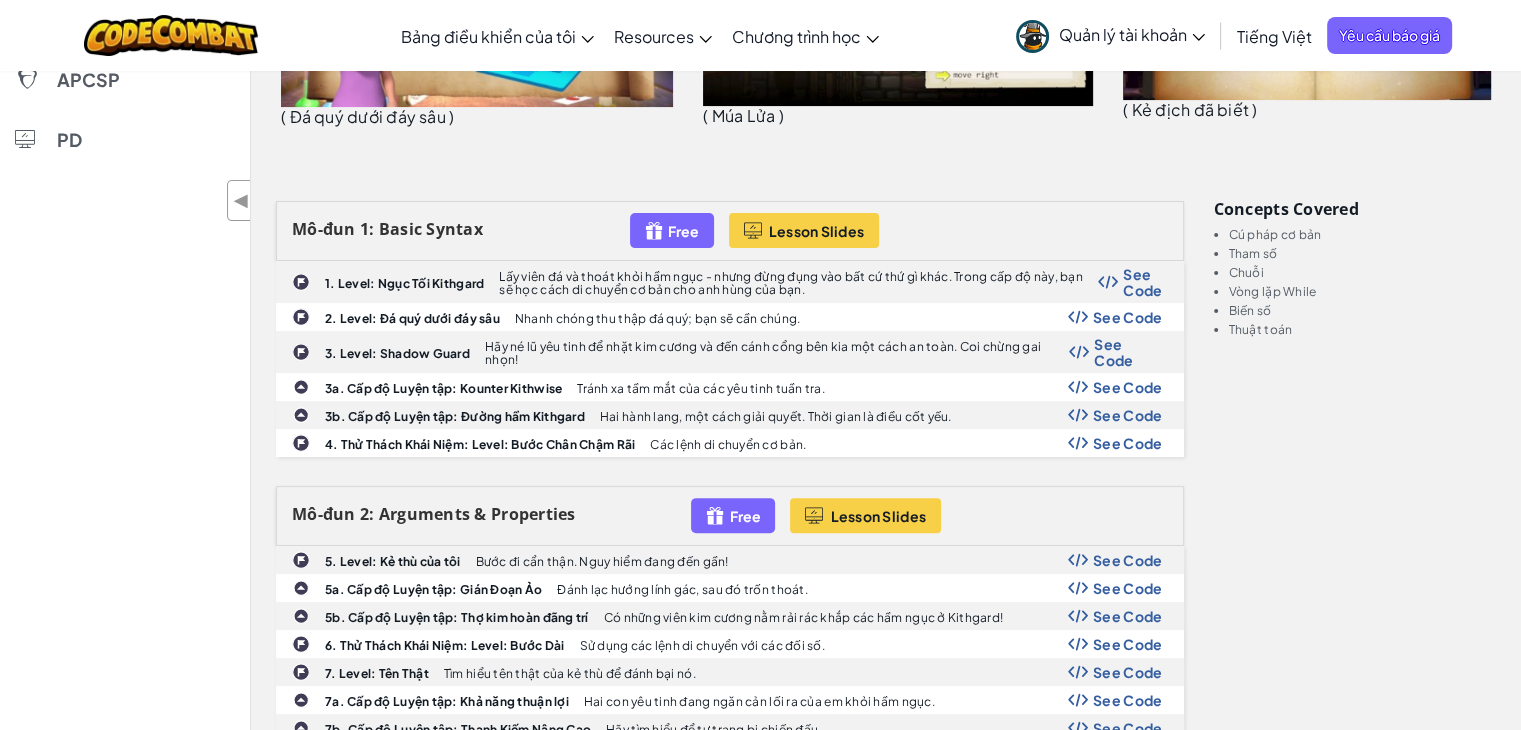 scroll, scrollTop: 0, scrollLeft: 0, axis: both 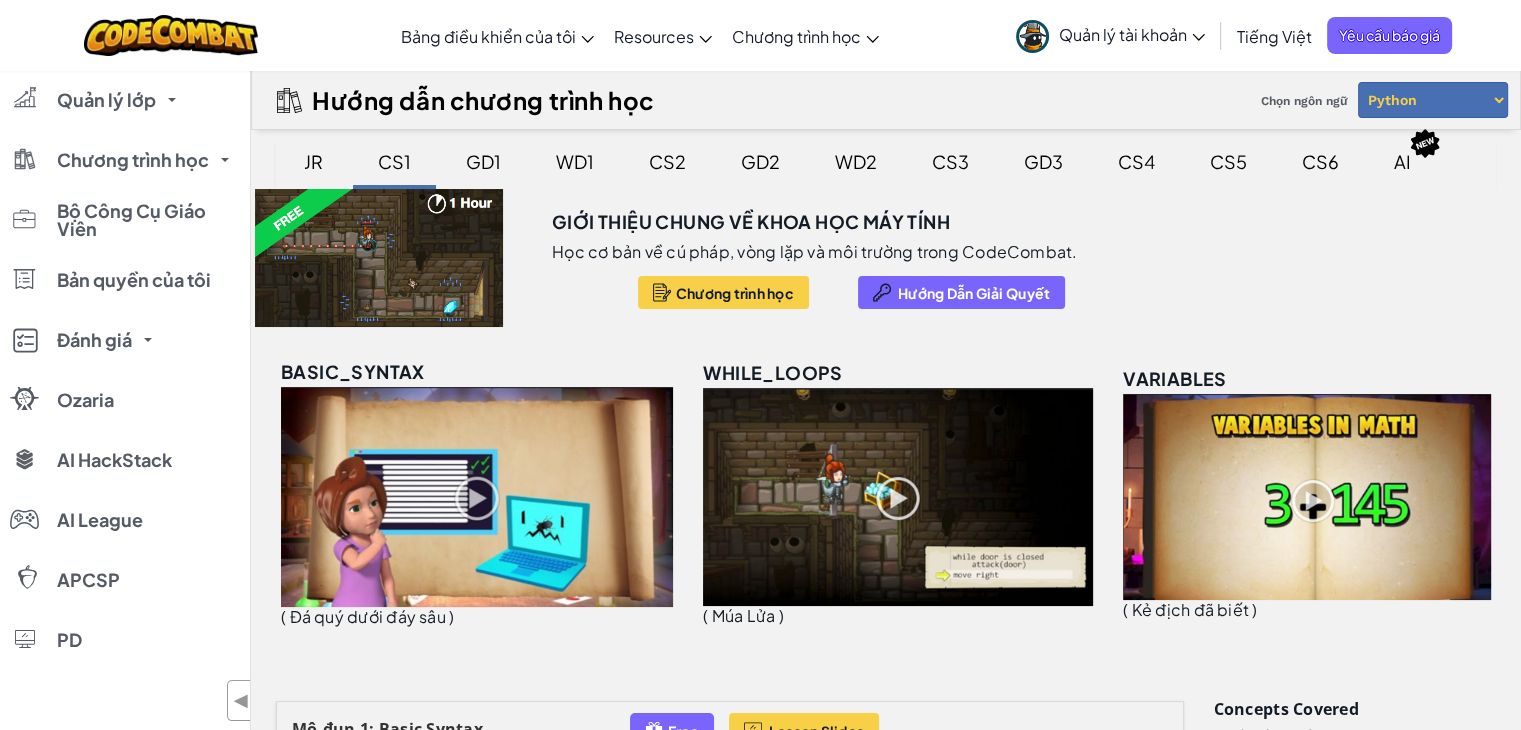 click on "GD1" at bounding box center [483, 161] 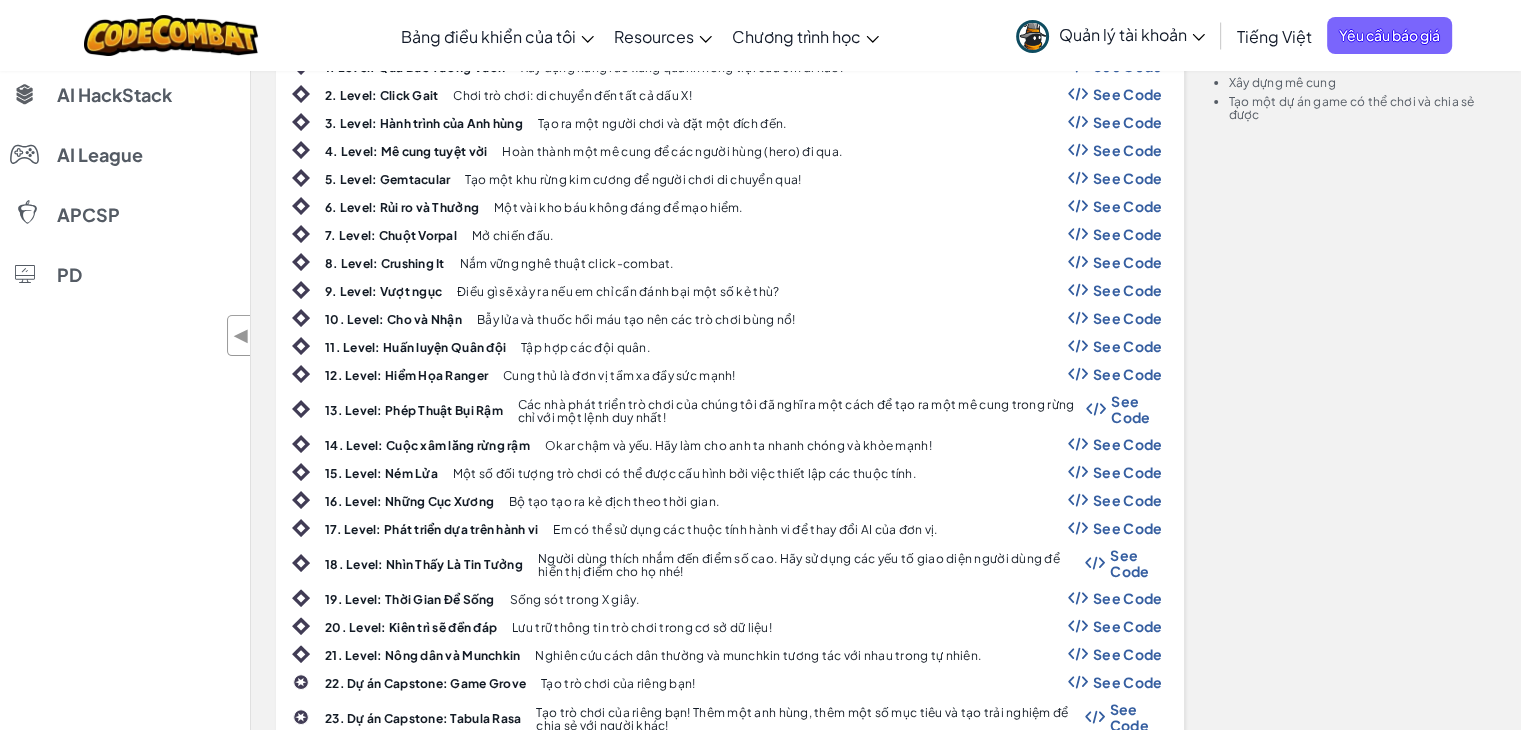 scroll, scrollTop: 500, scrollLeft: 0, axis: vertical 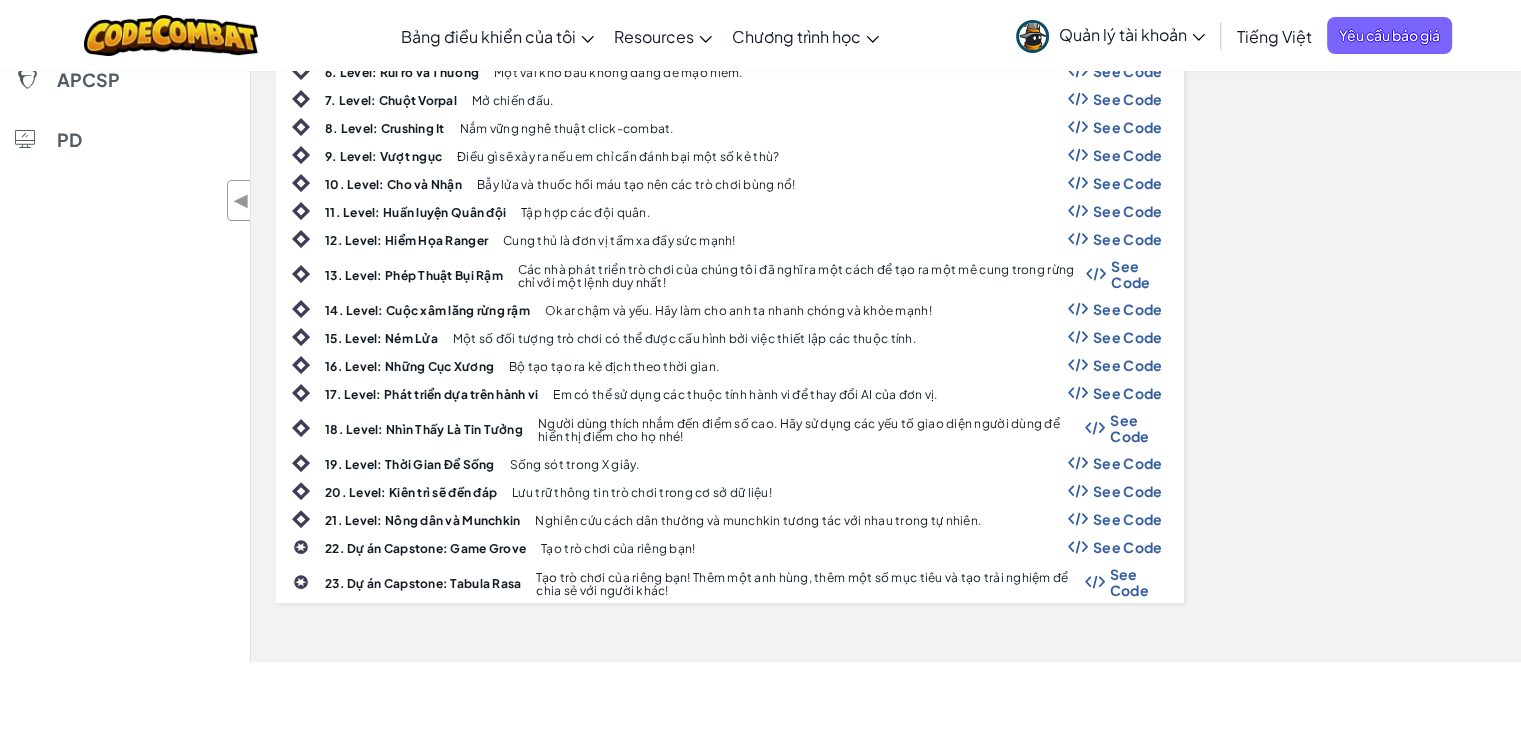 click on "18. Level: Nhìn Thấy Là Tin Tưởng" at bounding box center [424, 429] 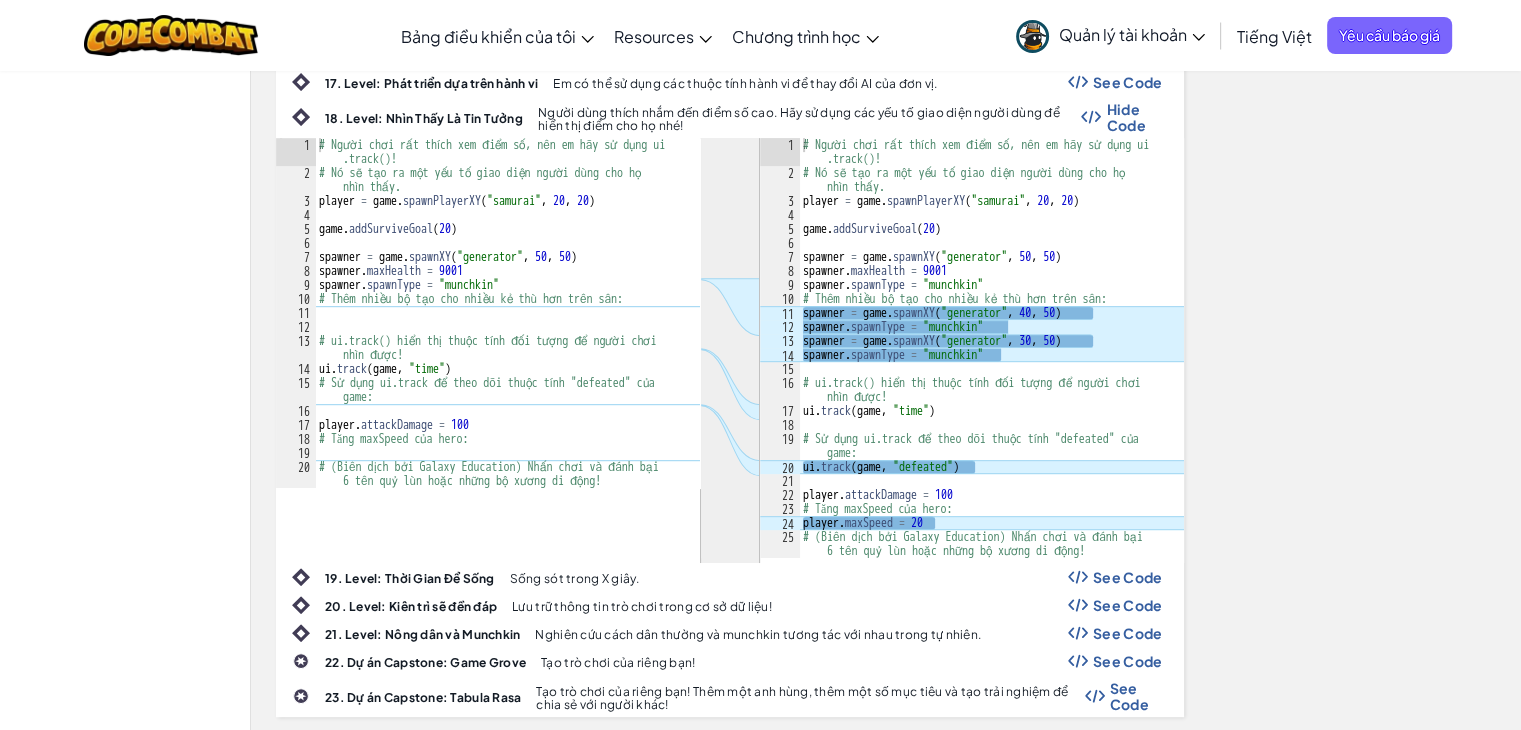 scroll, scrollTop: 830, scrollLeft: 0, axis: vertical 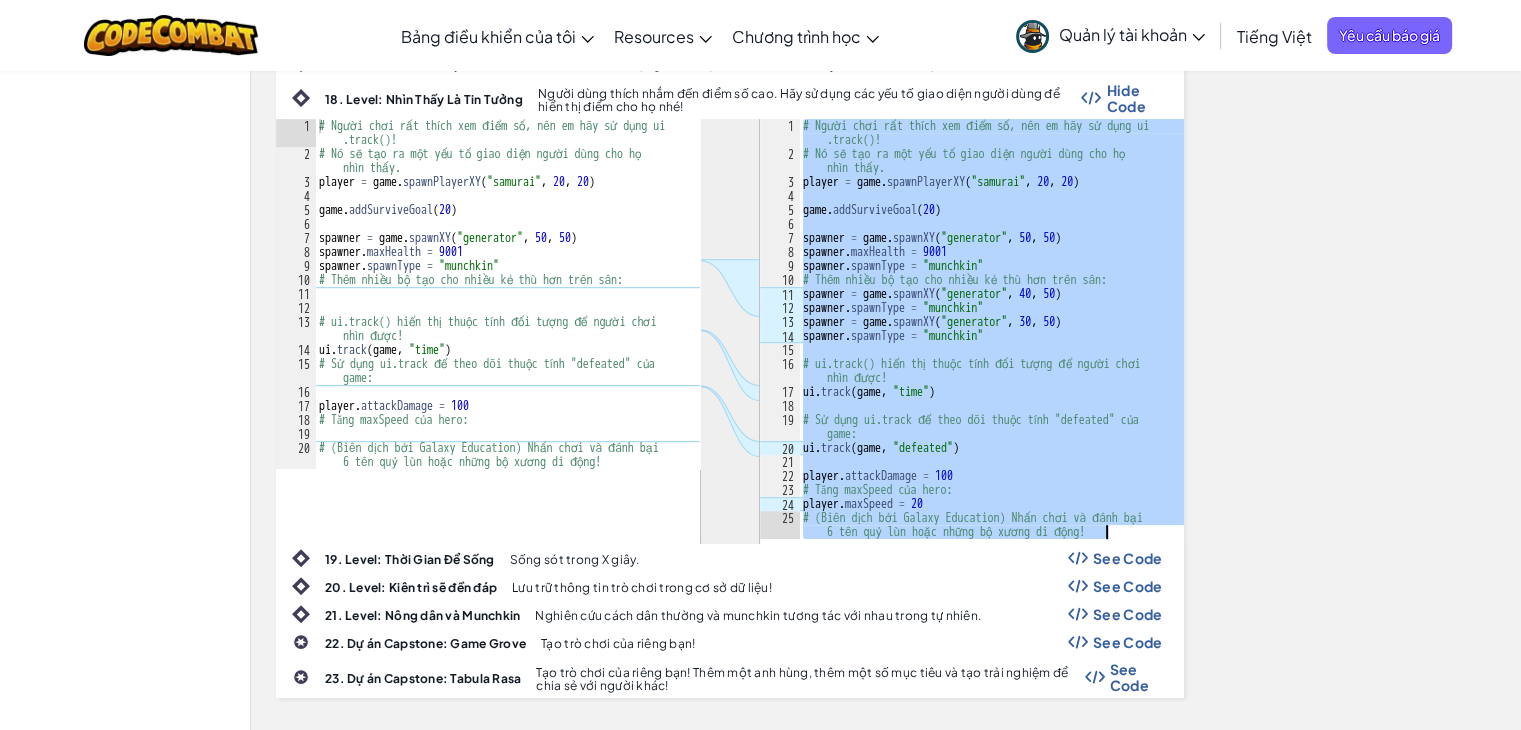 drag, startPoint x: 802, startPoint y: 117, endPoint x: 1117, endPoint y: 527, distance: 517.0348 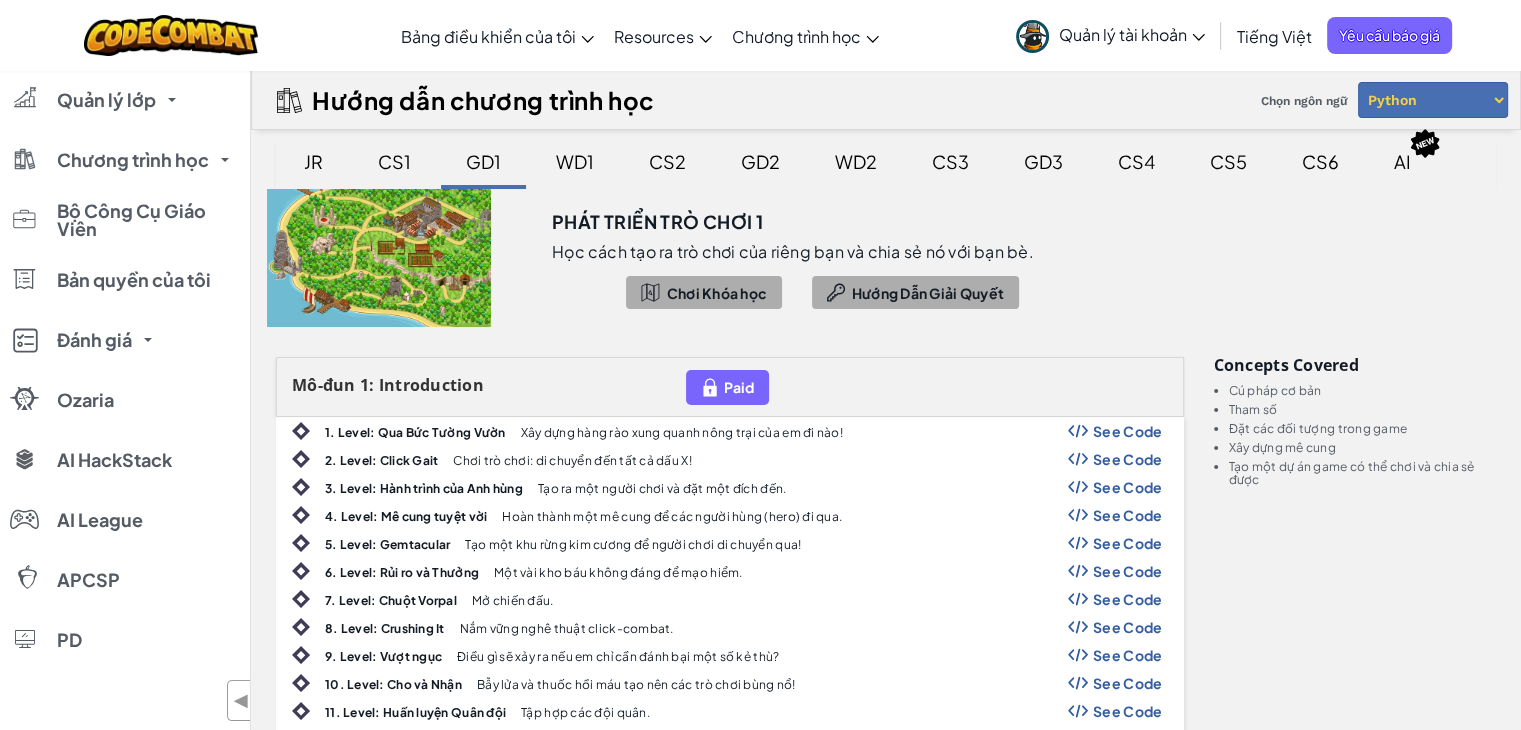 scroll, scrollTop: 0, scrollLeft: 0, axis: both 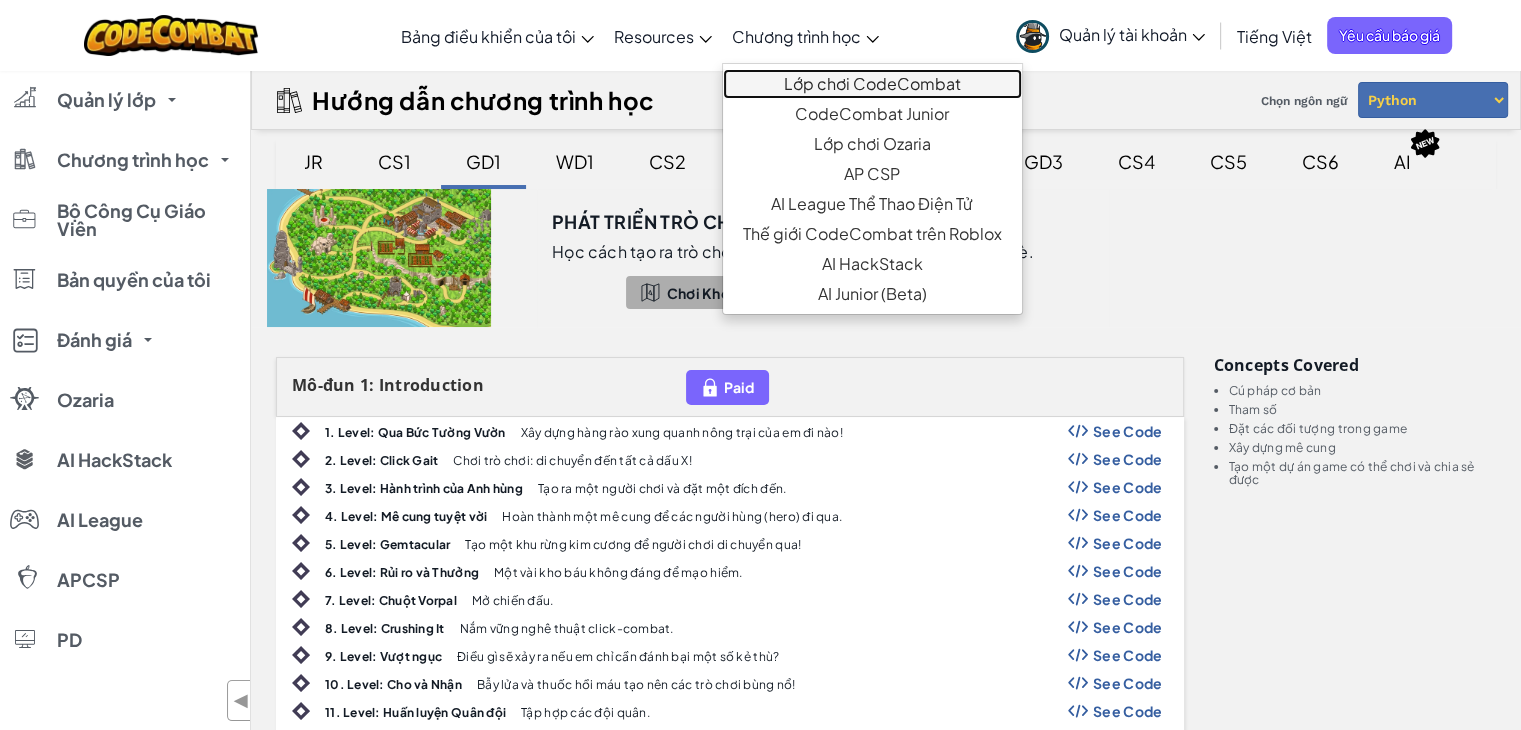 click on "Lớp chơi CodeCombat" at bounding box center (872, 84) 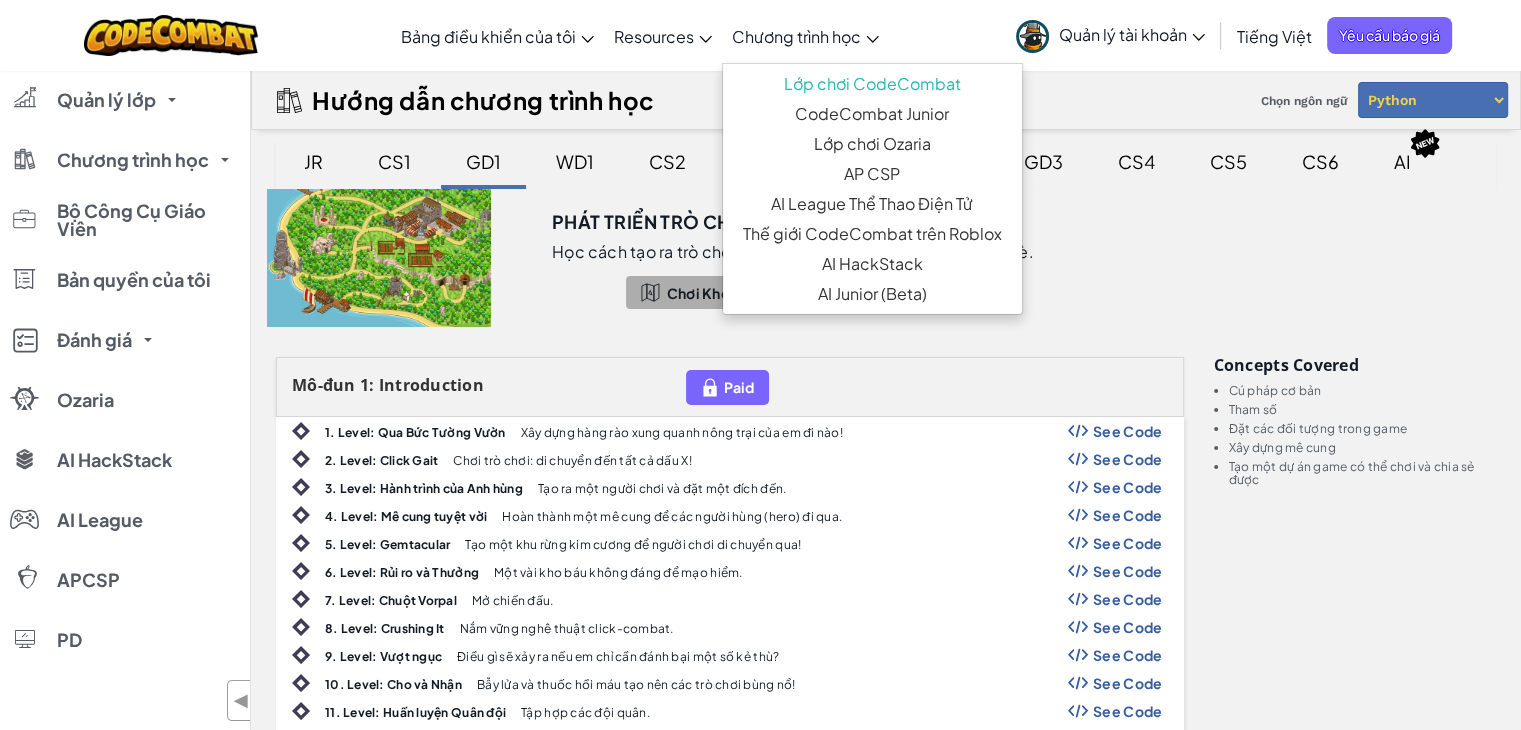 click on "Chương trình học" at bounding box center [796, 36] 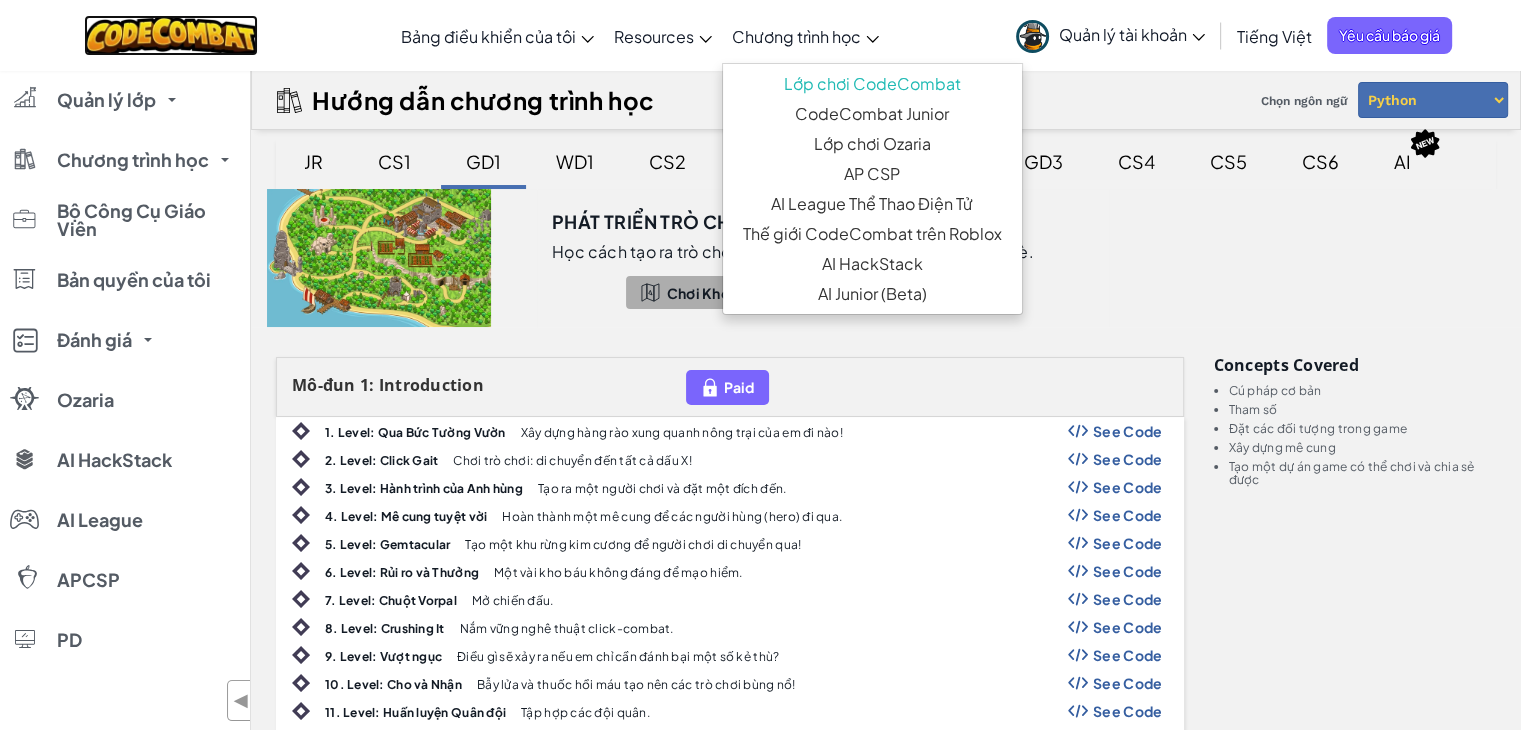 click at bounding box center (171, 35) 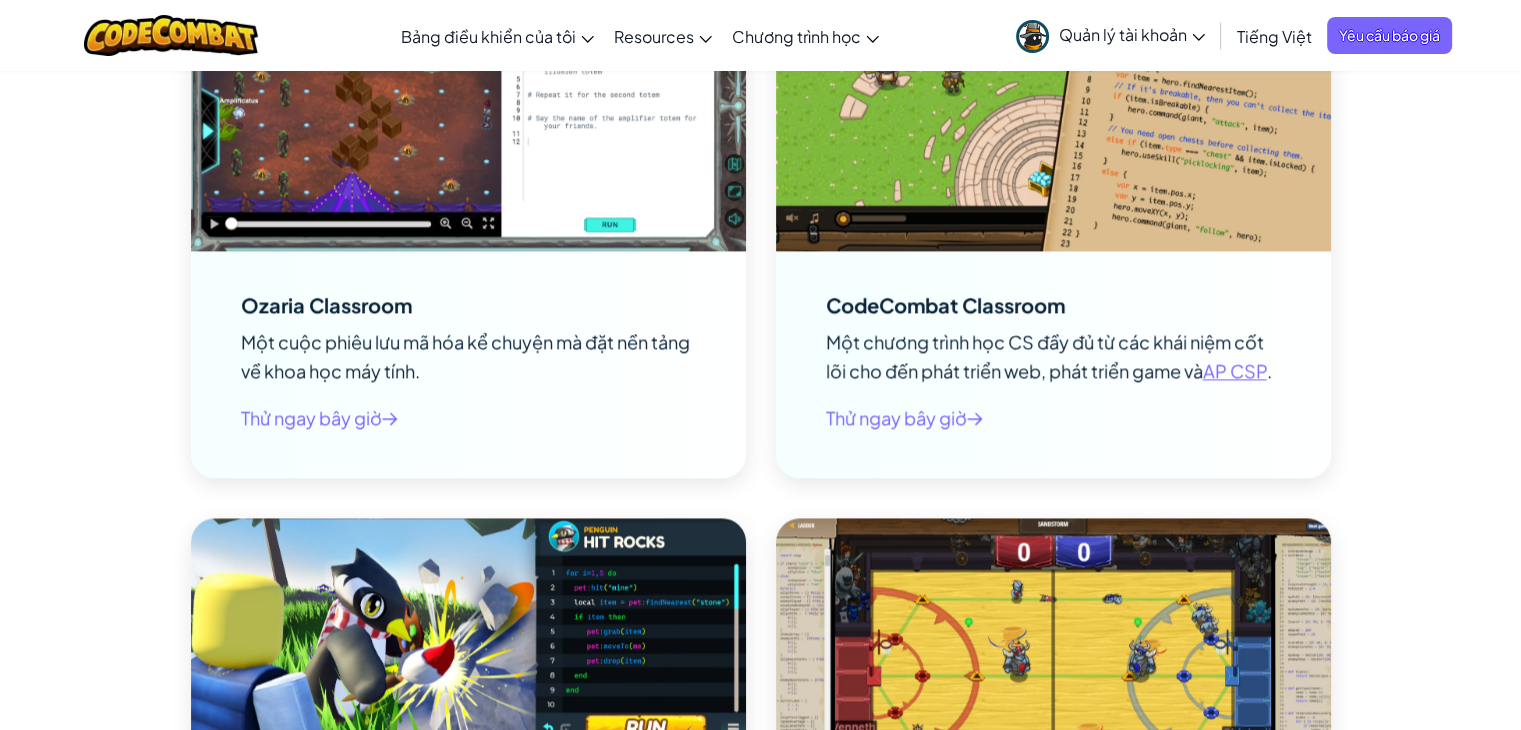 scroll, scrollTop: 2147, scrollLeft: 0, axis: vertical 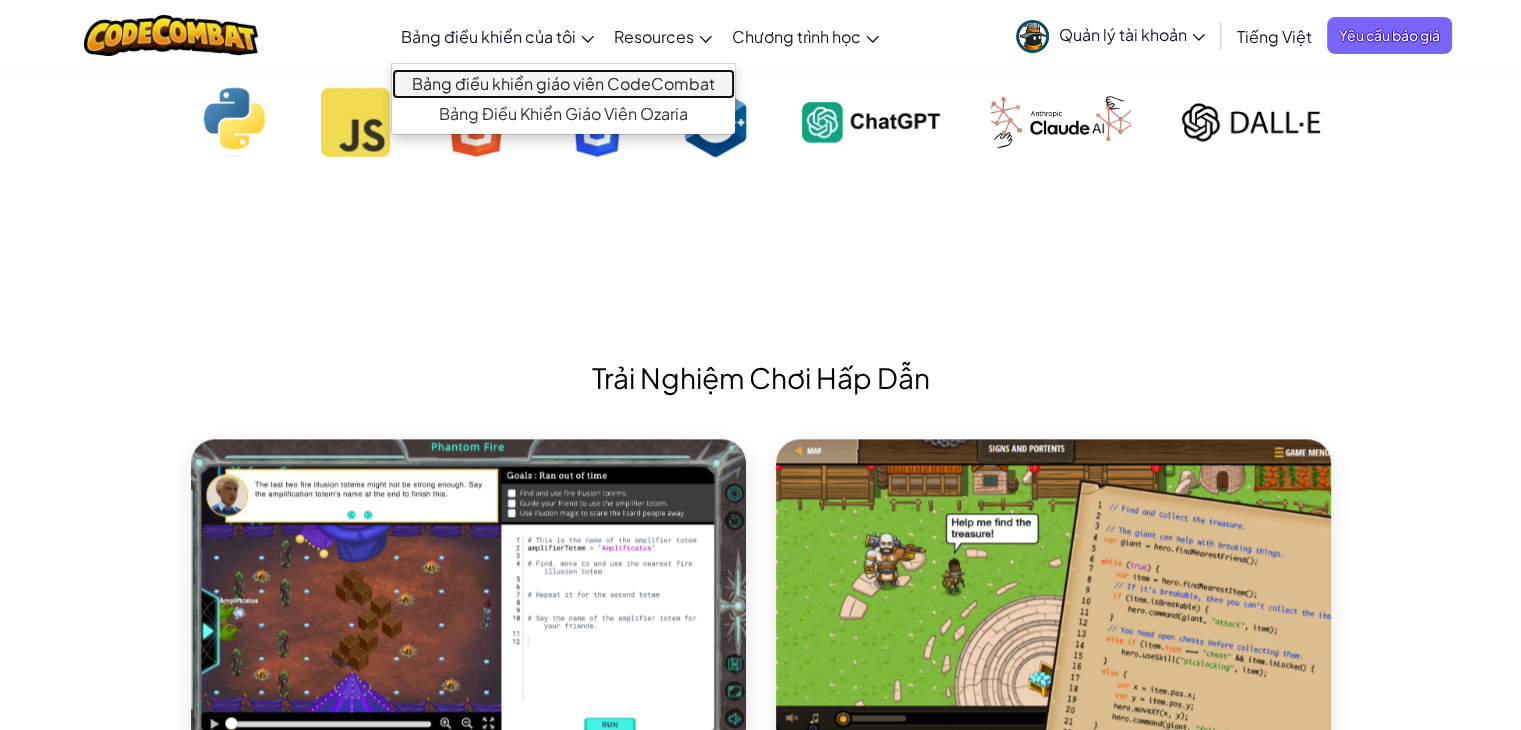 click on "Bảng điều khiển giáo viên CodeCombat" at bounding box center (563, 84) 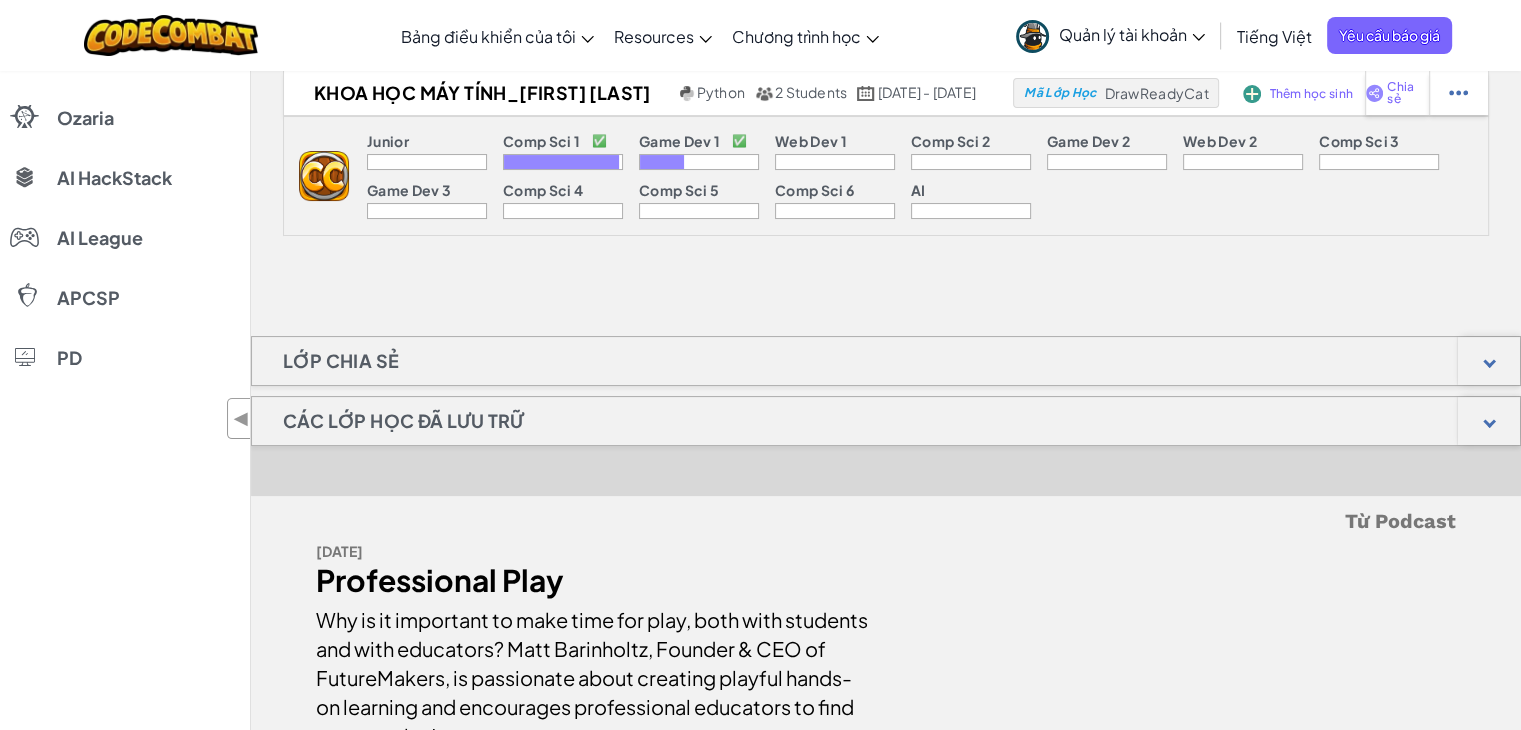 scroll, scrollTop: 0, scrollLeft: 0, axis: both 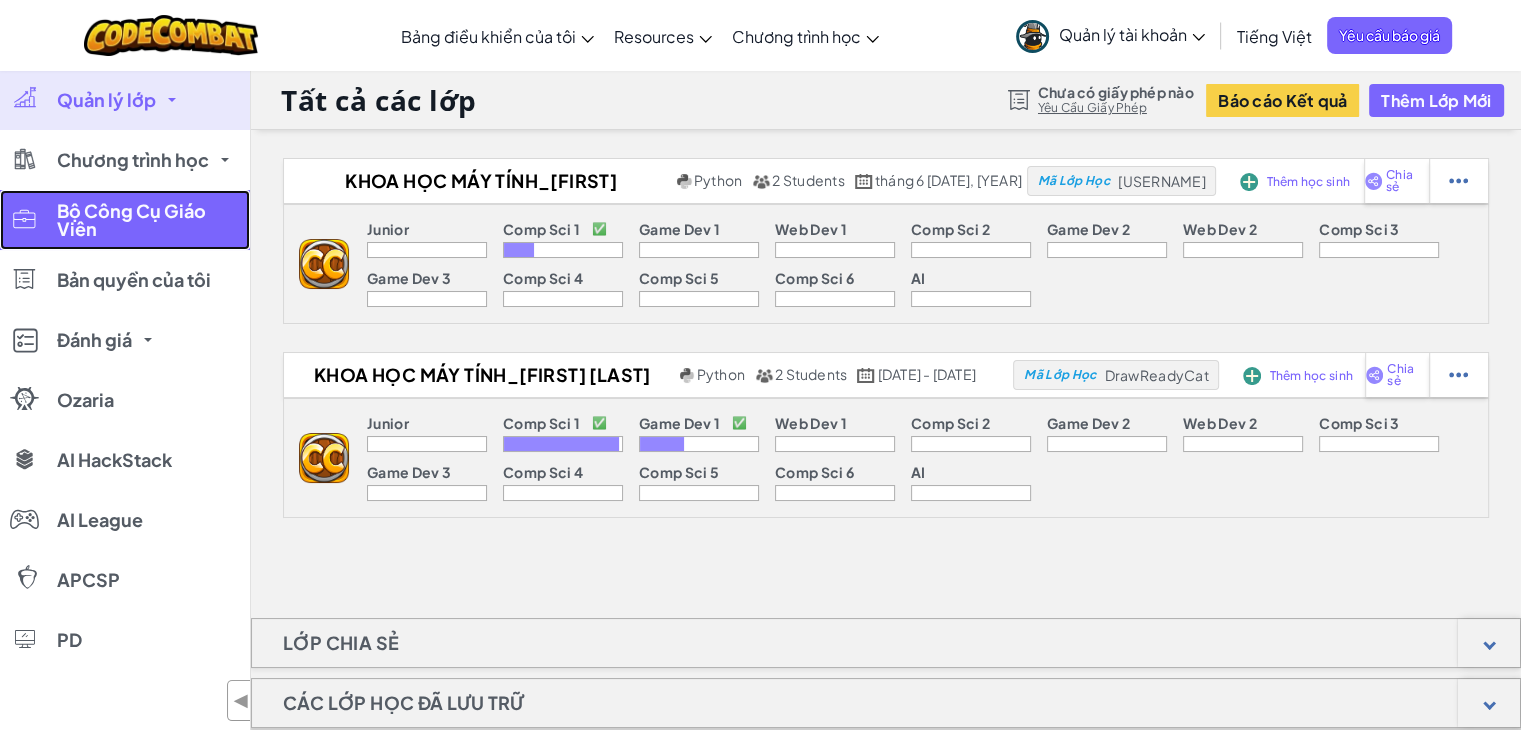 click on "Bộ Công Cụ Giáo Viên" at bounding box center [147, 220] 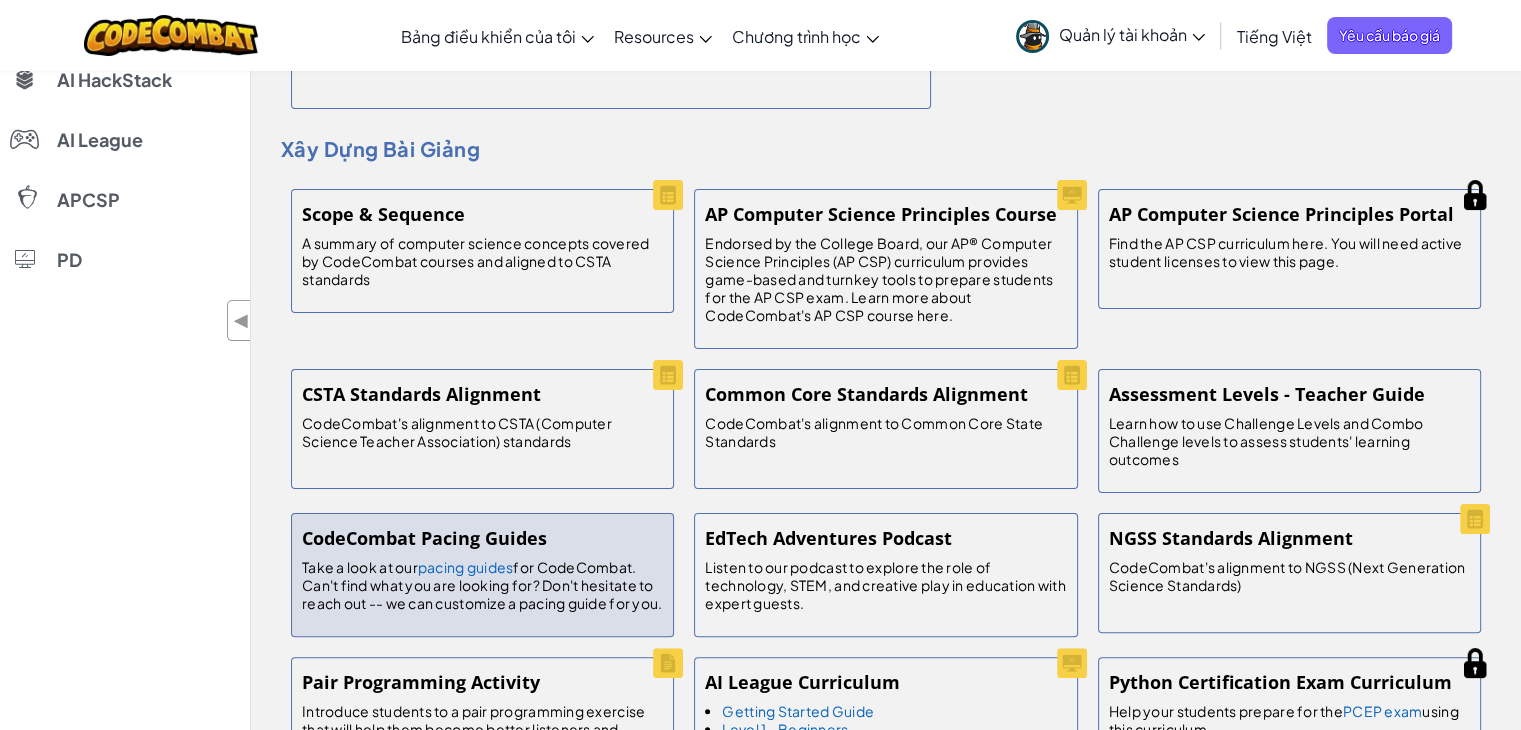scroll, scrollTop: 0, scrollLeft: 0, axis: both 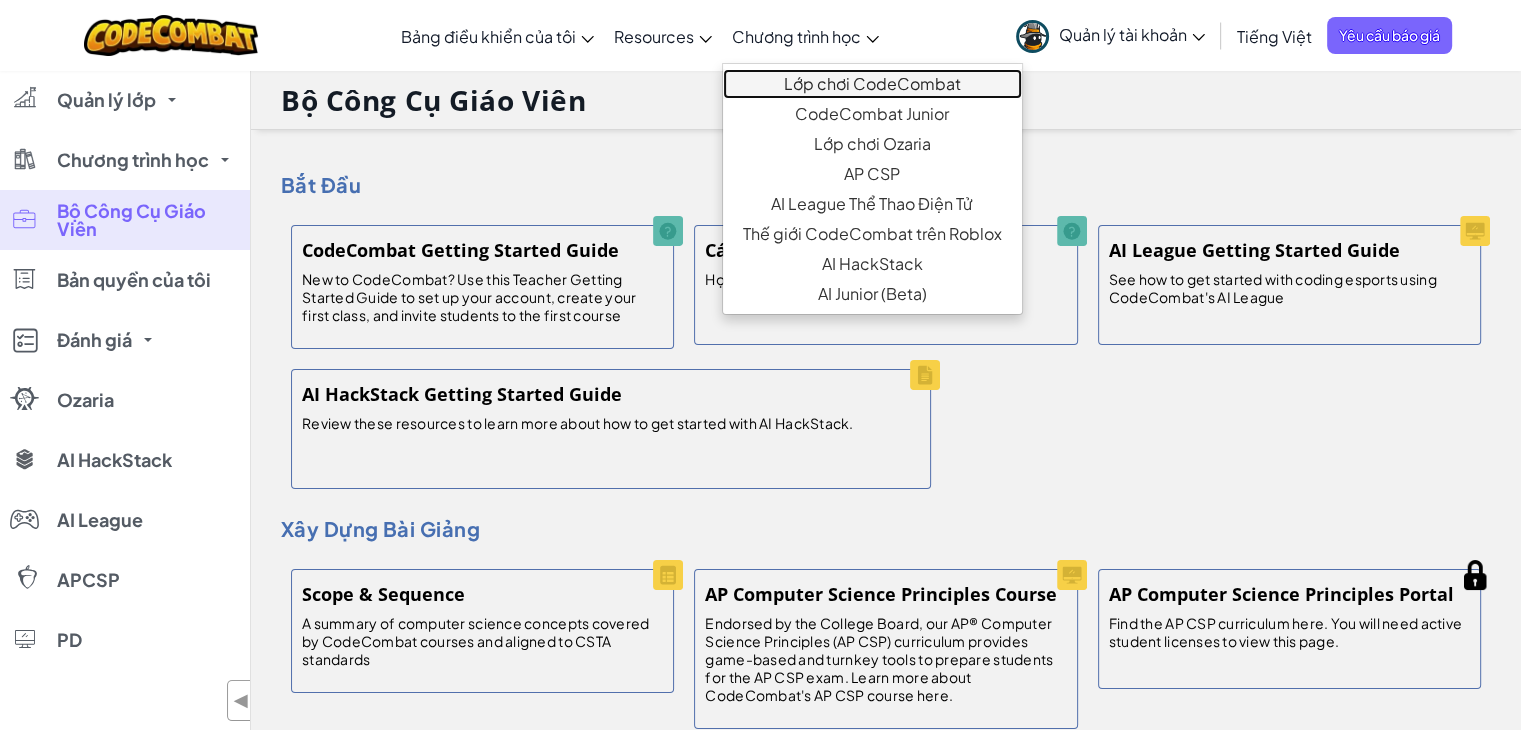 click on "Lớp chơi CodeCombat" at bounding box center (872, 84) 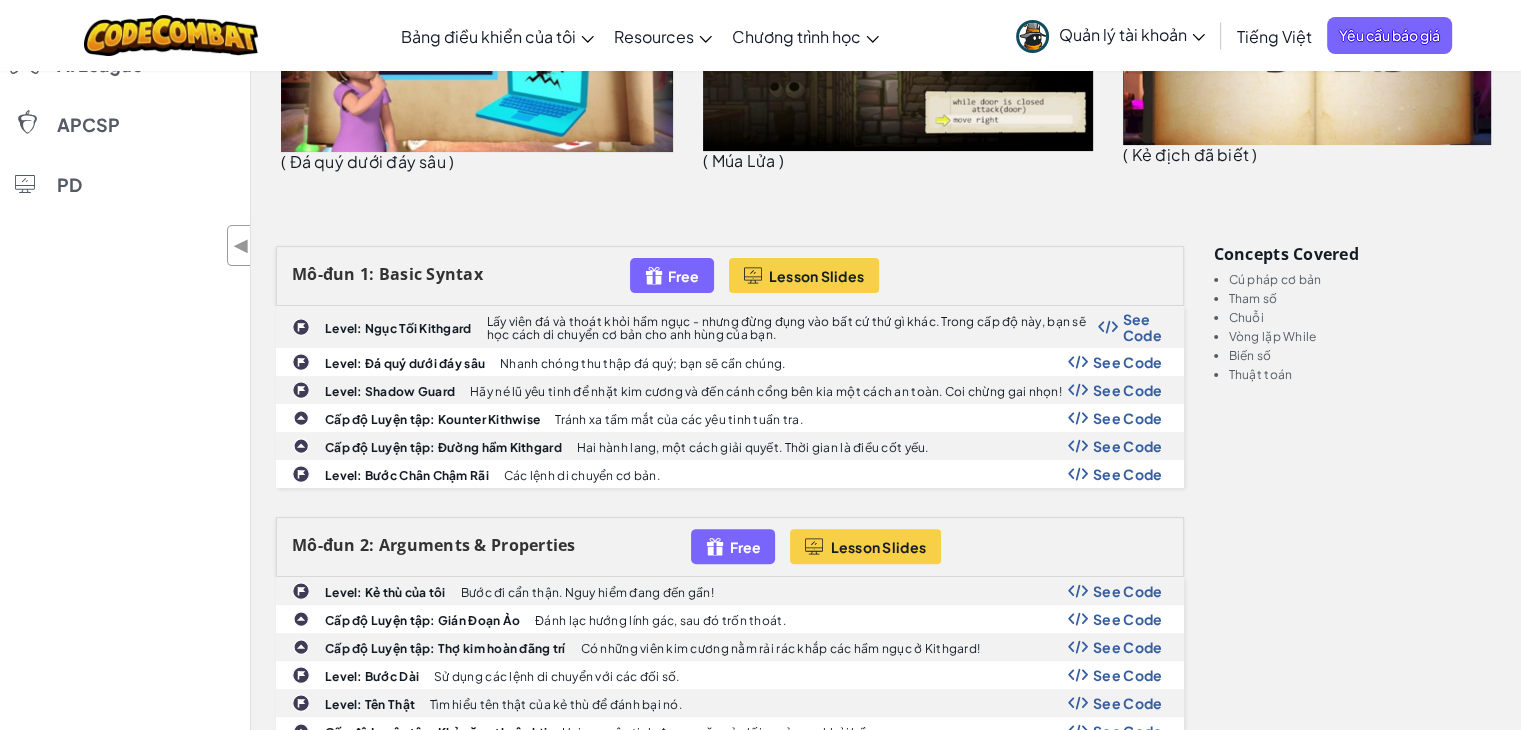 scroll, scrollTop: 100, scrollLeft: 0, axis: vertical 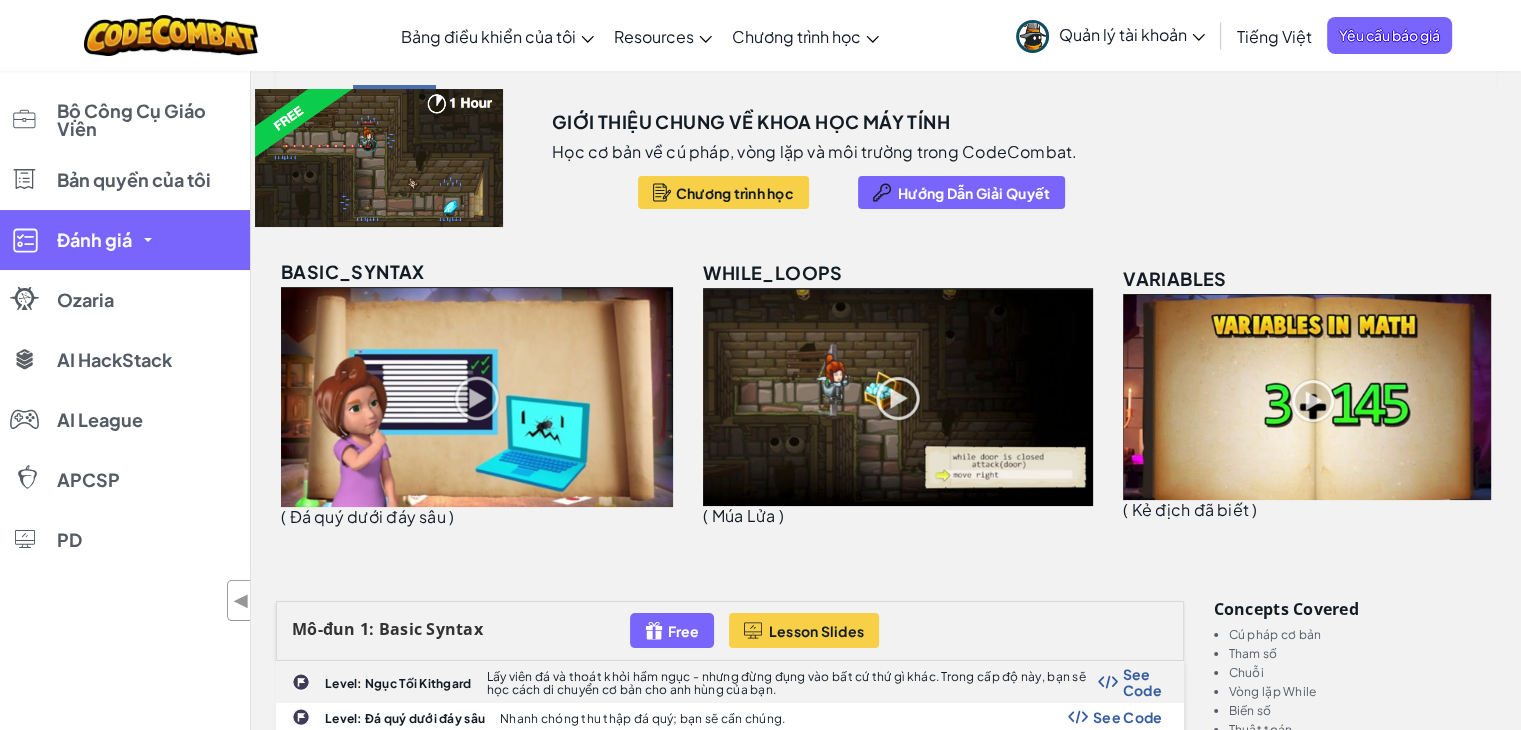click on "Đánh giá" at bounding box center (125, 240) 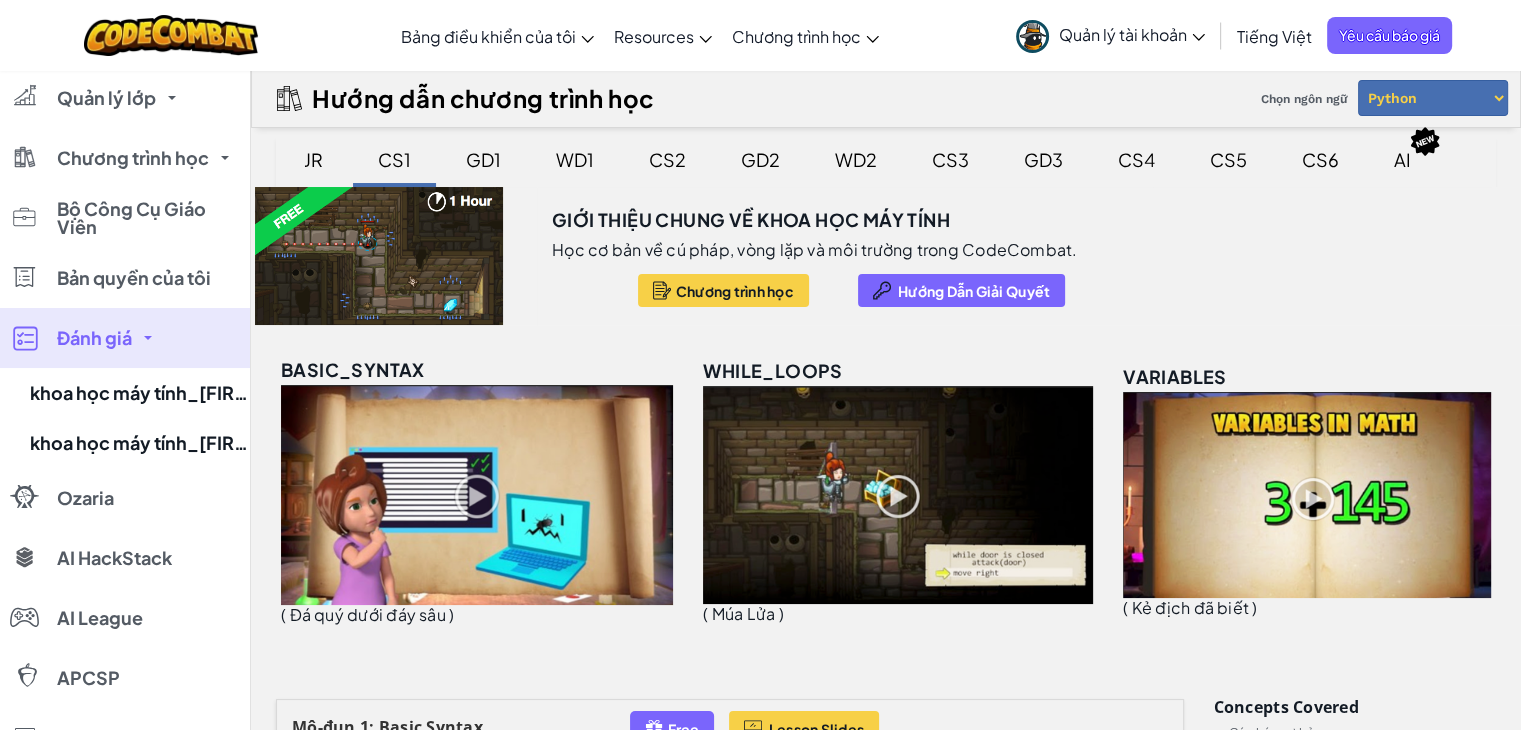 scroll, scrollTop: 0, scrollLeft: 0, axis: both 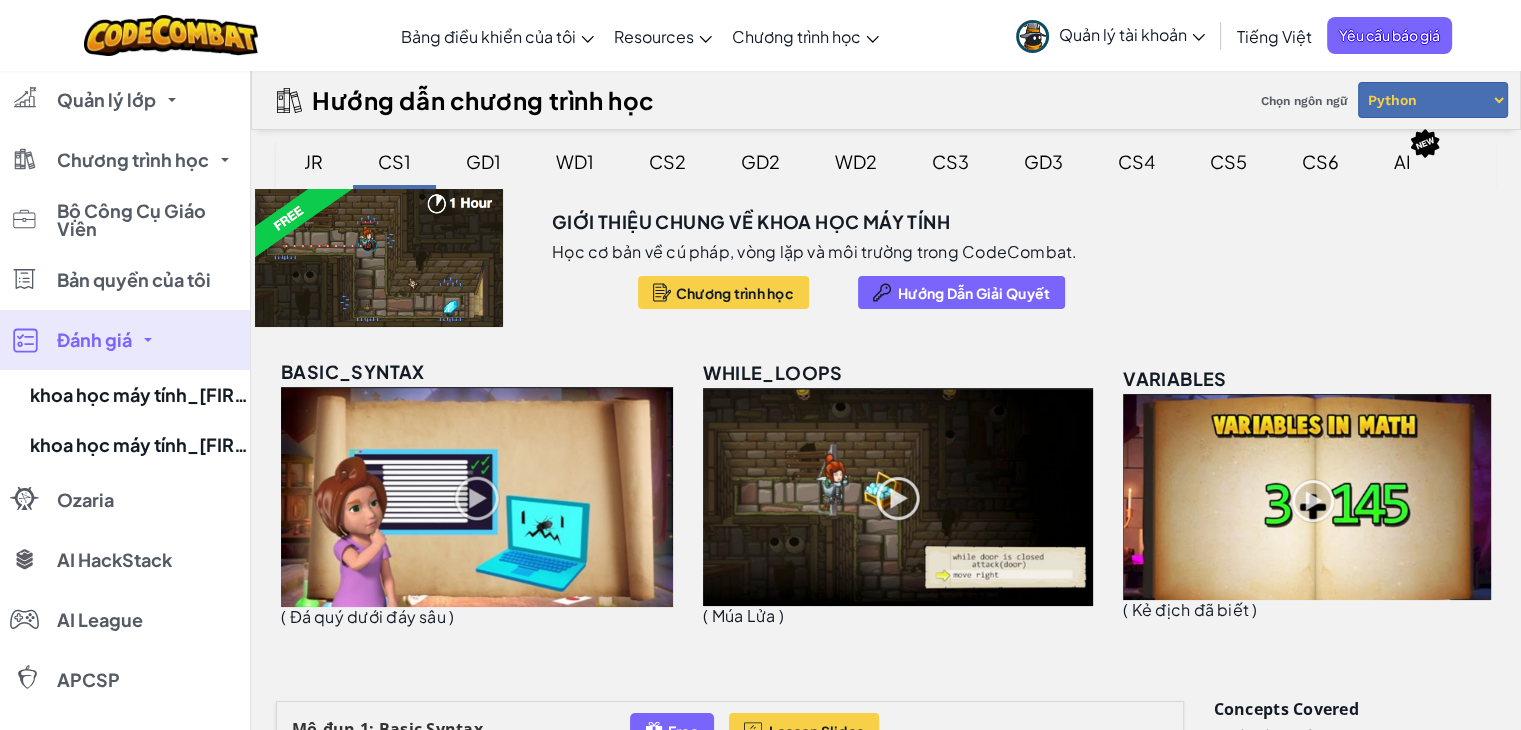 click on "GD1" at bounding box center [483, 161] 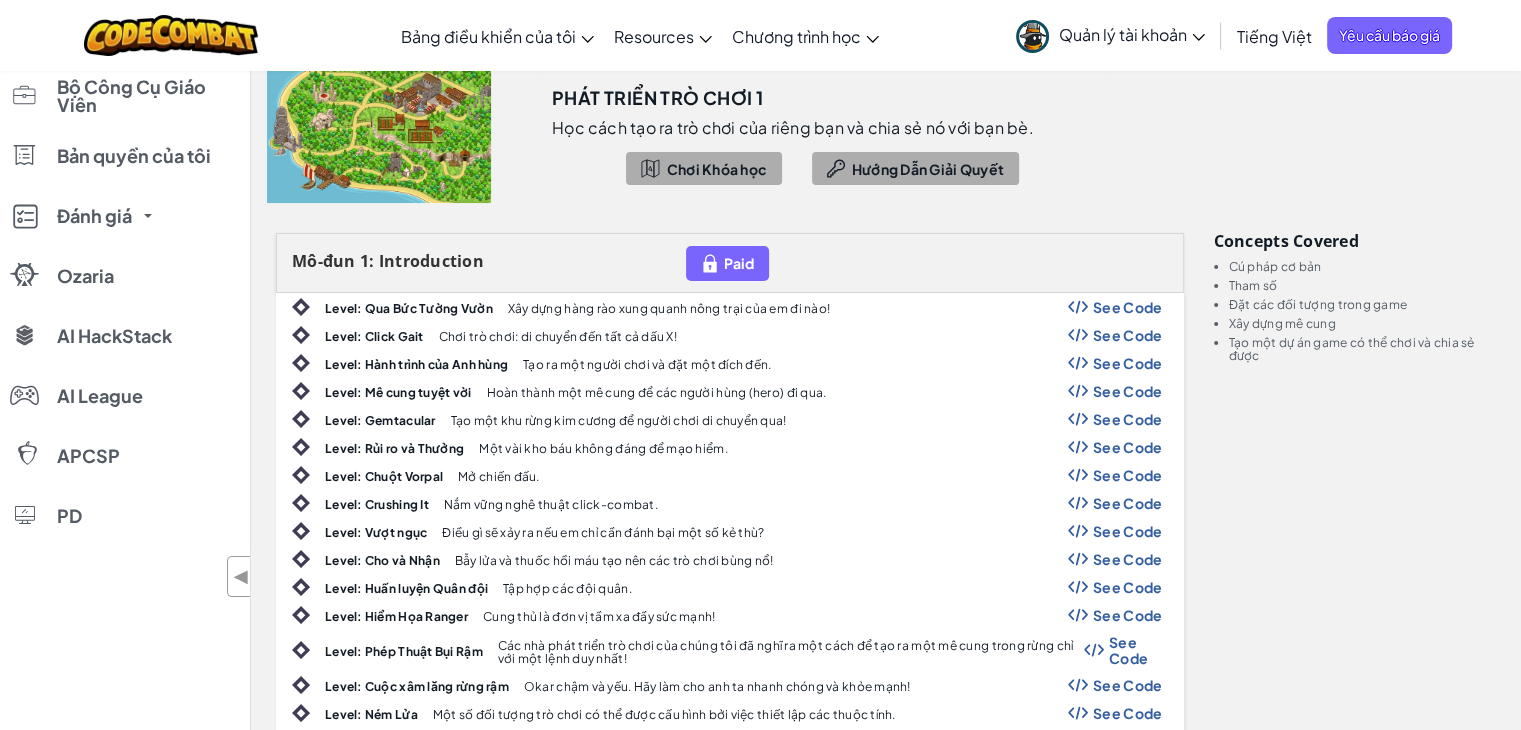 scroll, scrollTop: 0, scrollLeft: 0, axis: both 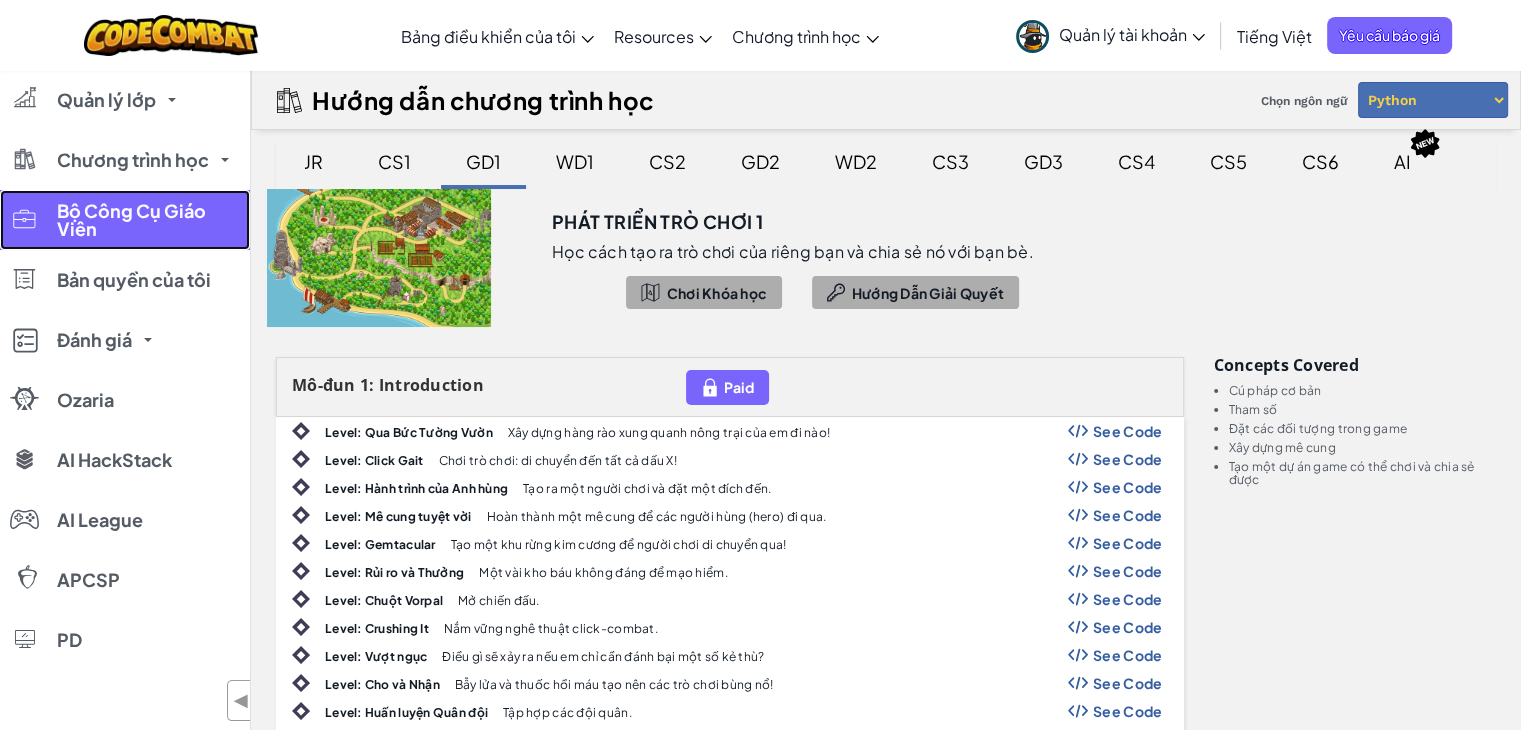 click on "Bộ Công Cụ Giáo Viên" at bounding box center [147, 220] 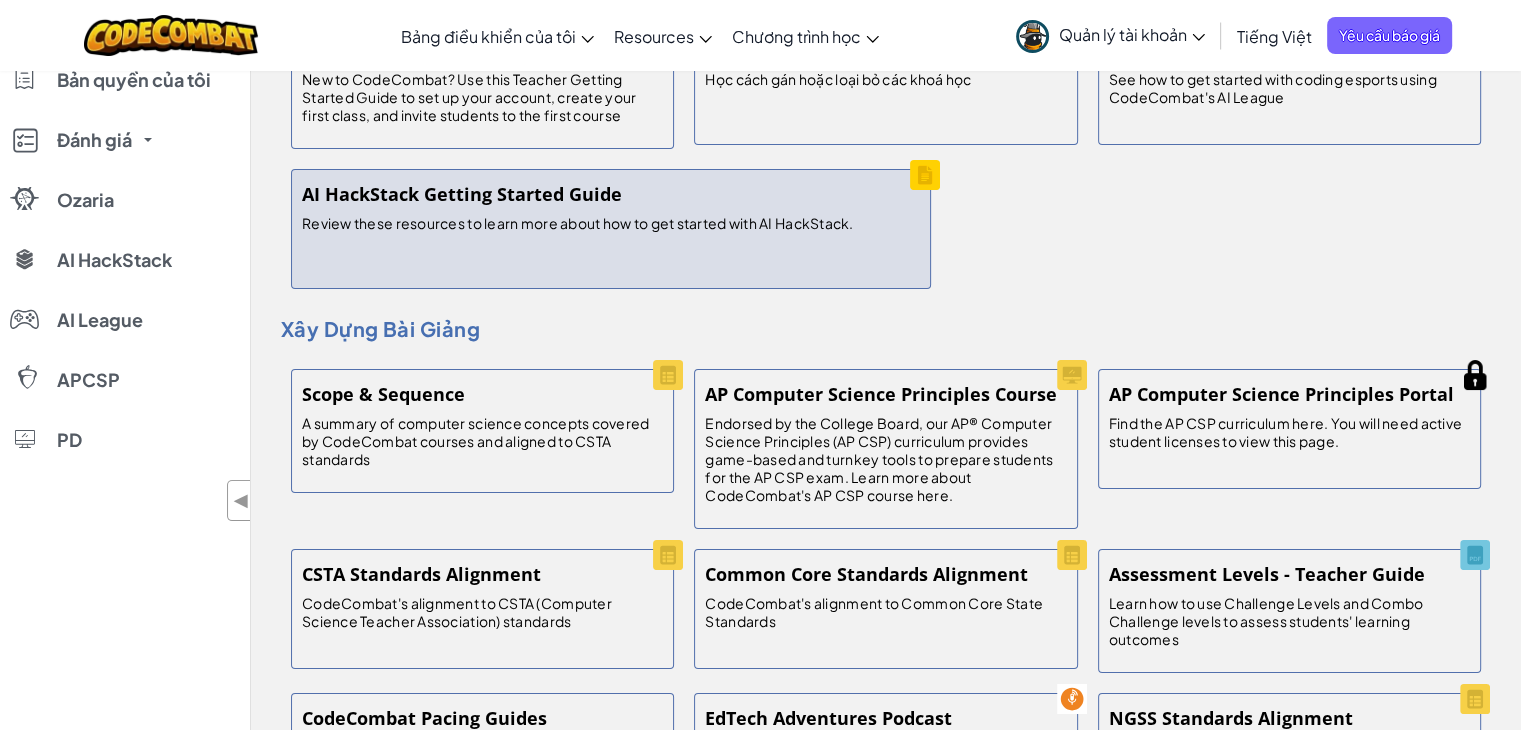 scroll, scrollTop: 0, scrollLeft: 0, axis: both 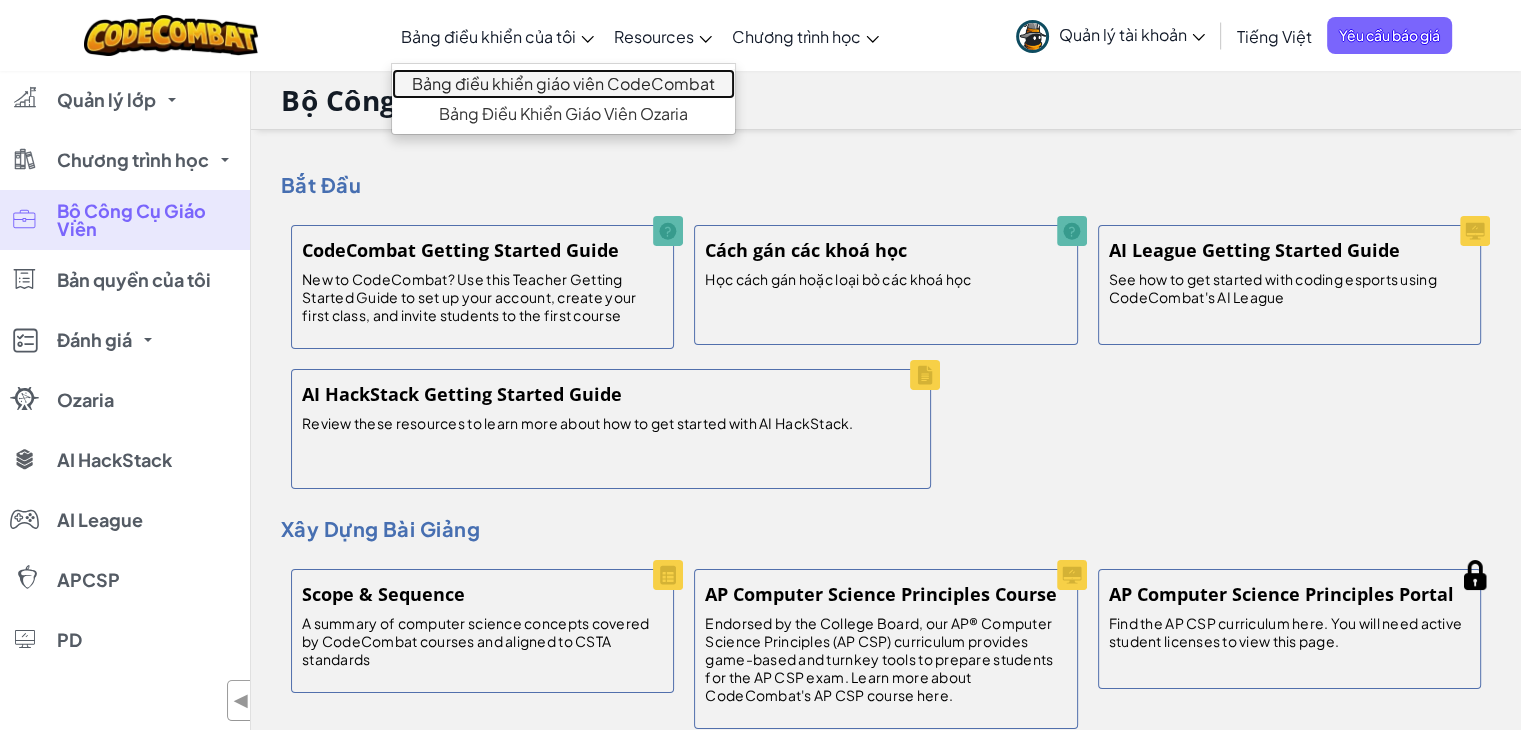 click on "Bảng điều khiển giáo viên CodeCombat" at bounding box center (563, 84) 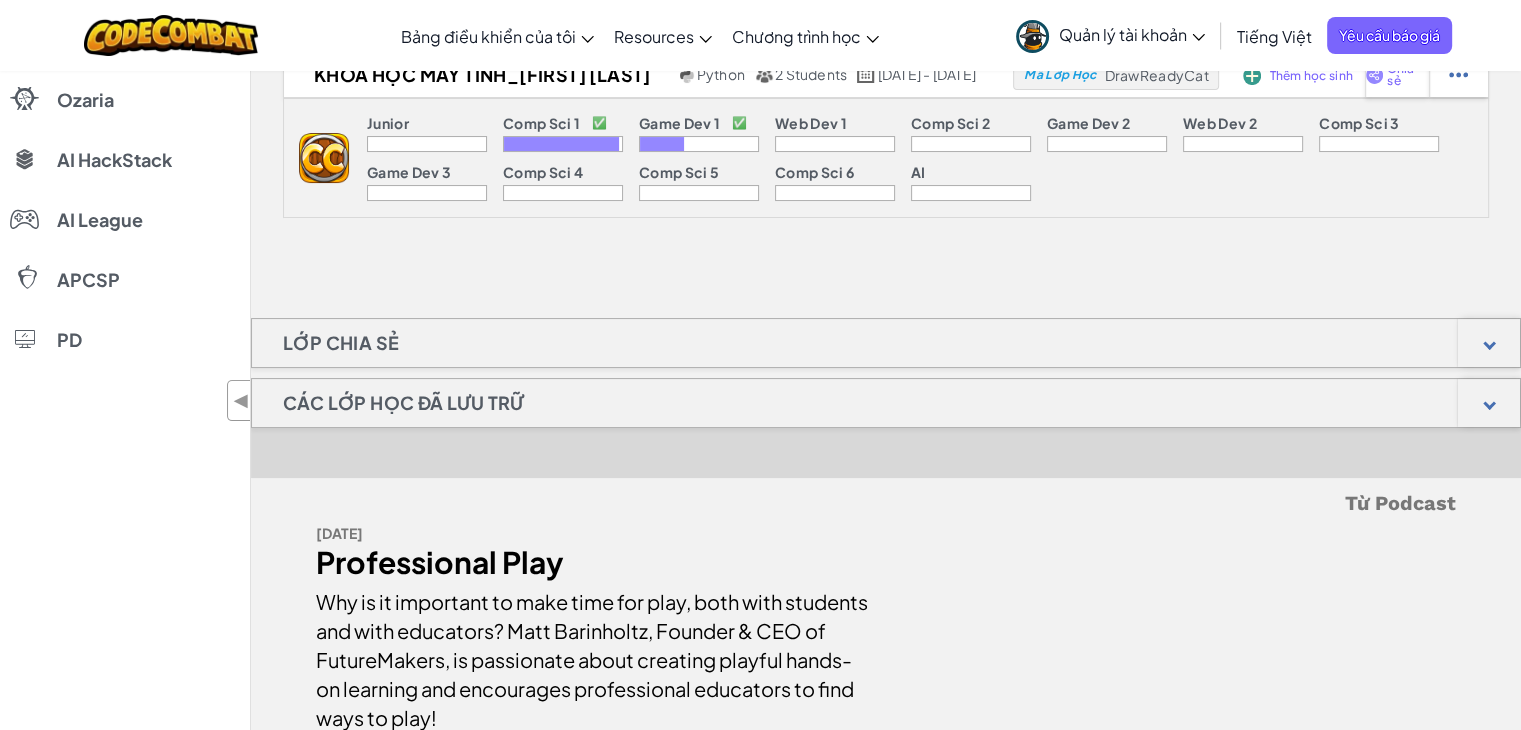 scroll, scrollTop: 0, scrollLeft: 0, axis: both 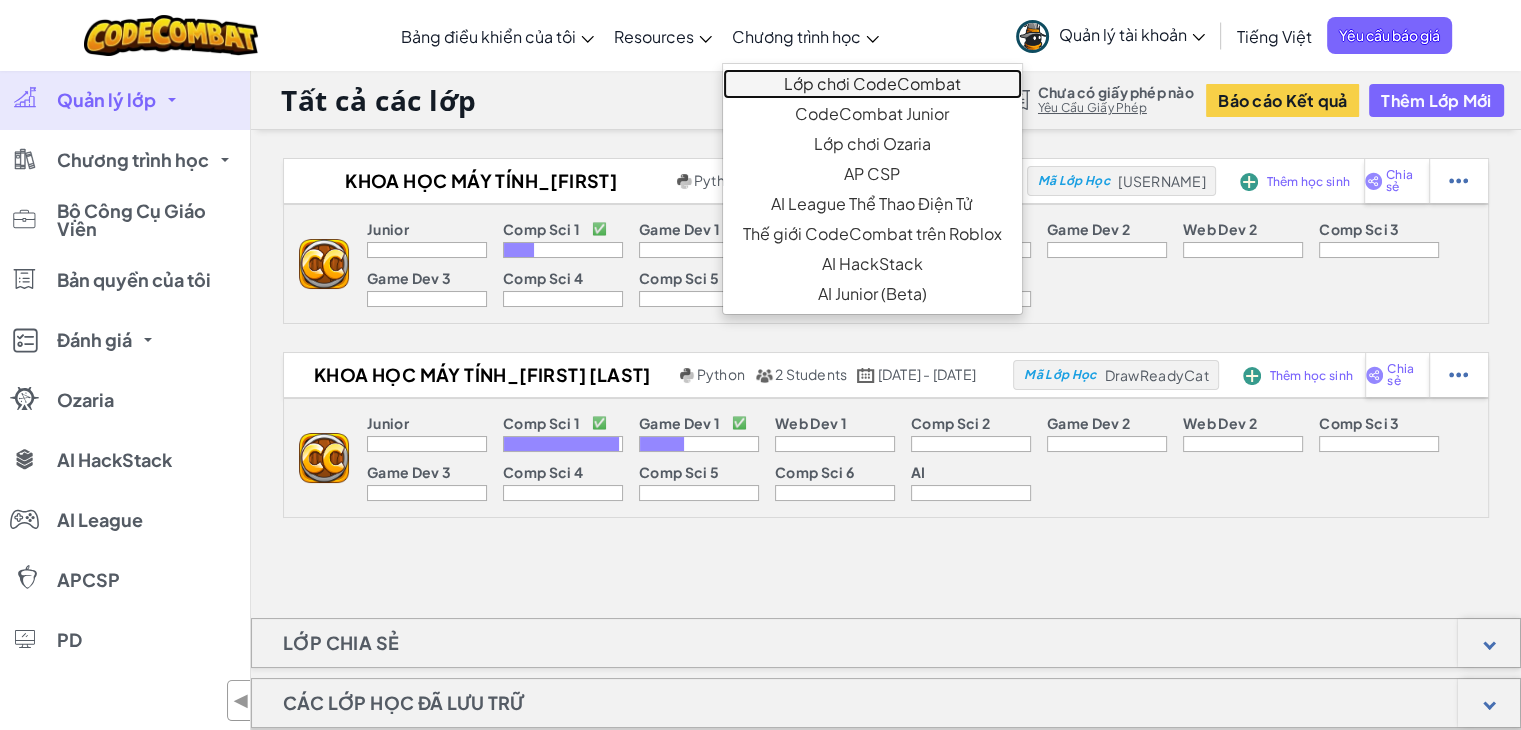 click on "Lớp chơi CodeCombat" at bounding box center (872, 84) 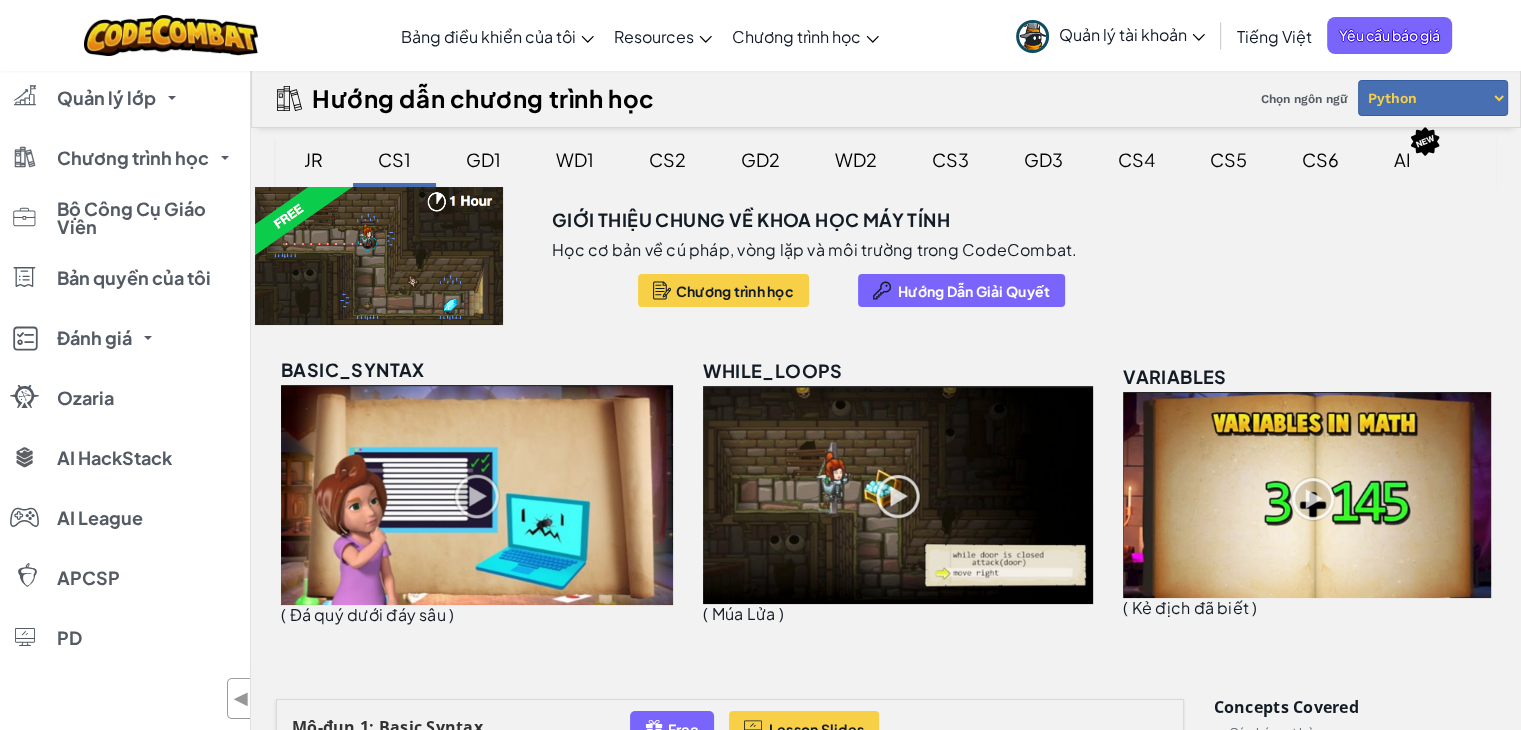 scroll, scrollTop: 0, scrollLeft: 0, axis: both 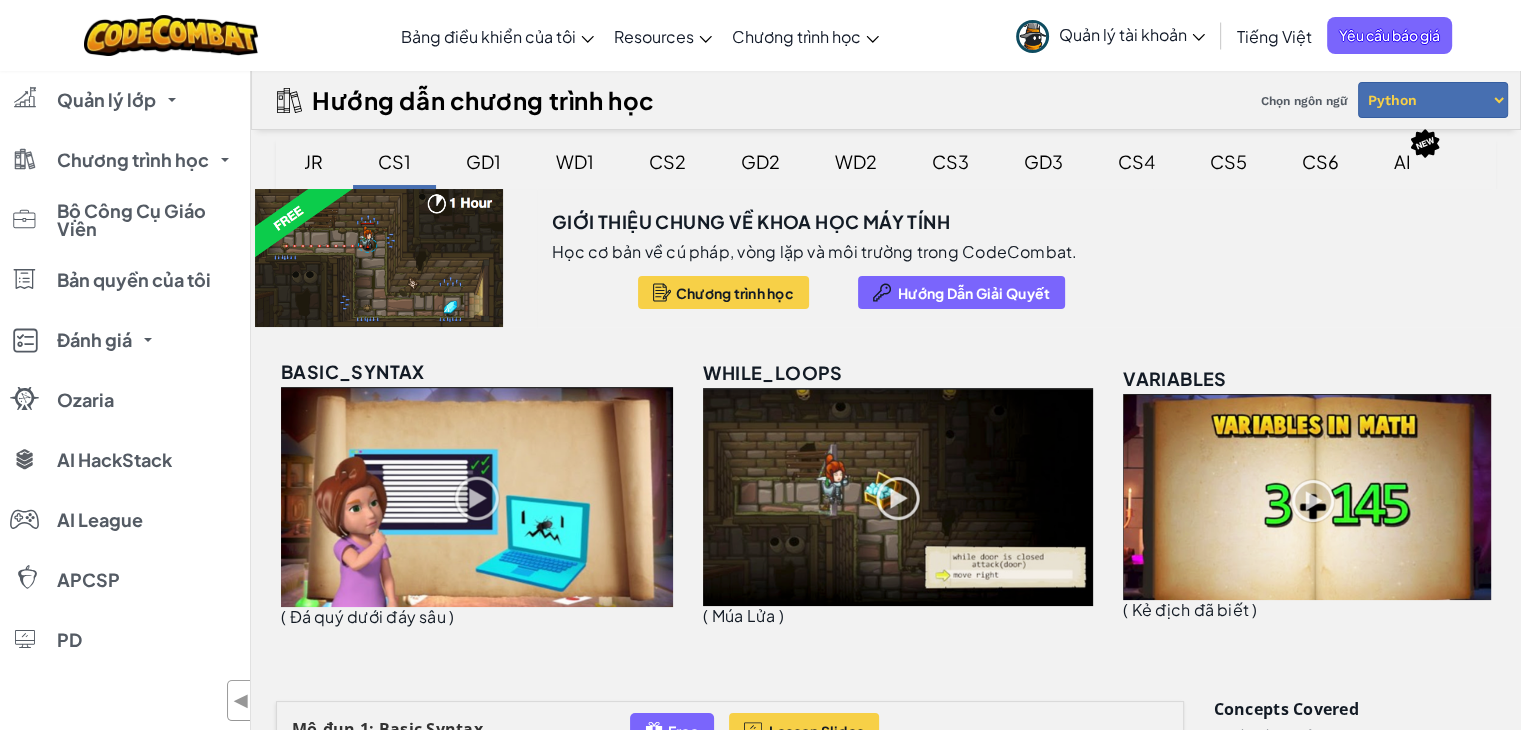 click on "Quản lý tài khoản" at bounding box center (1132, 34) 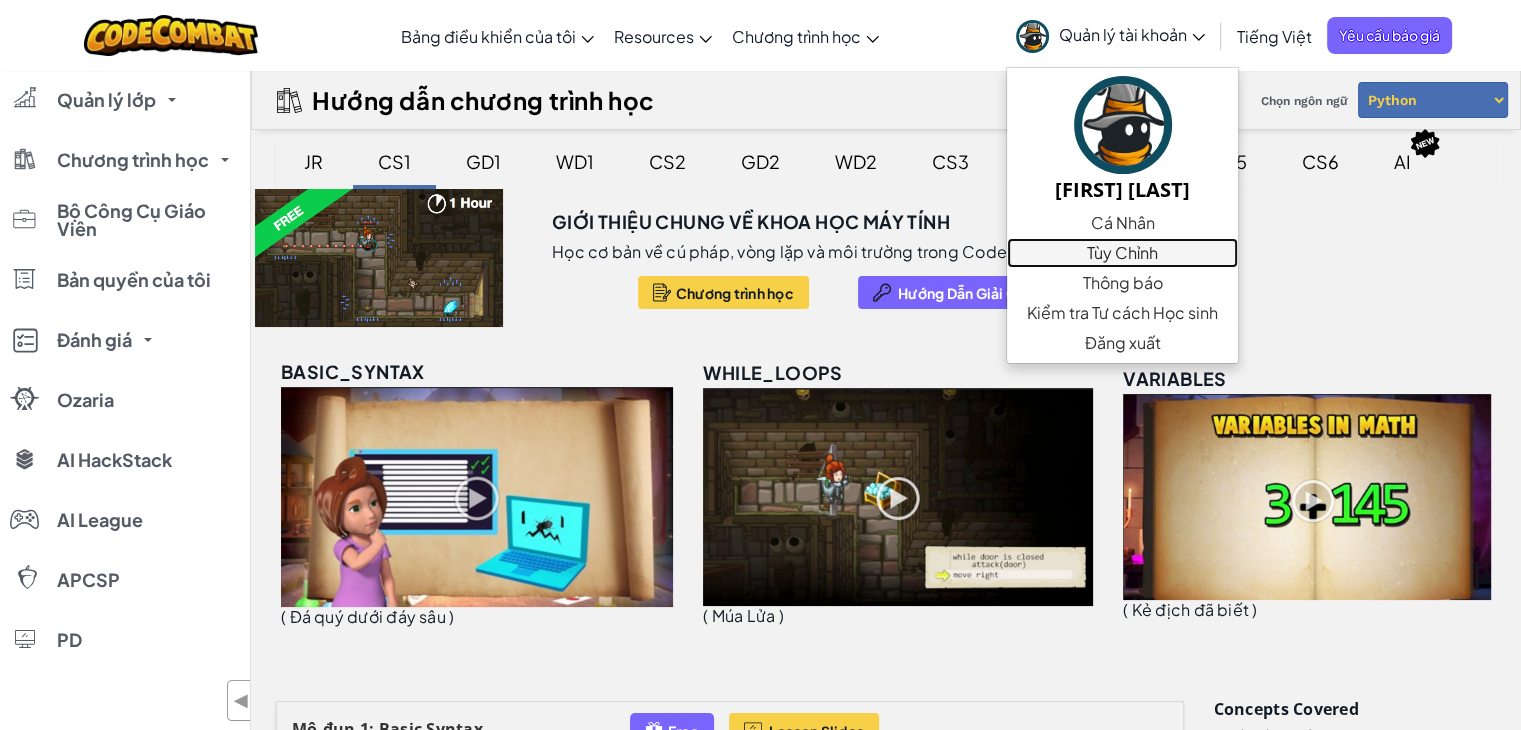 click on "Tùy Chỉnh" at bounding box center [1122, 253] 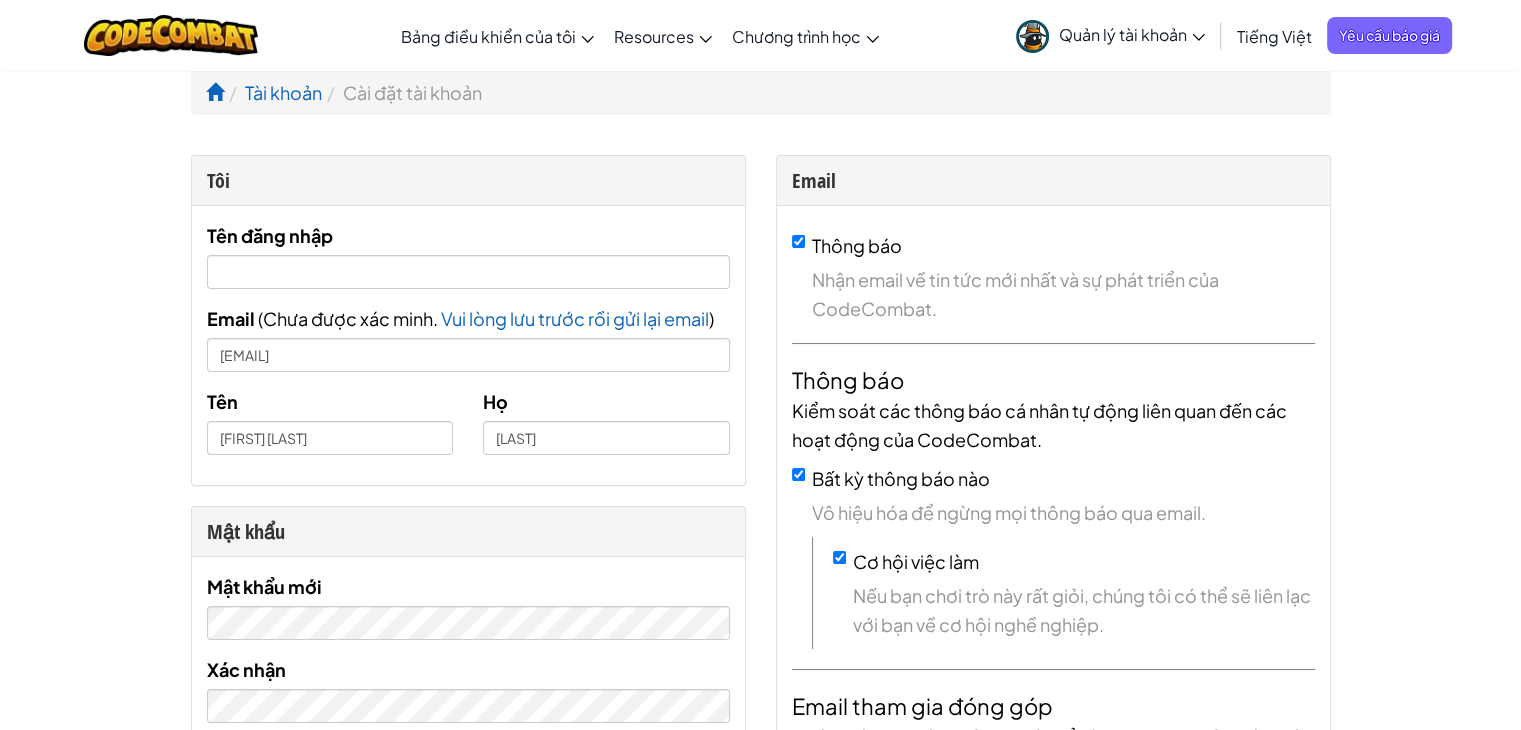 scroll, scrollTop: 0, scrollLeft: 0, axis: both 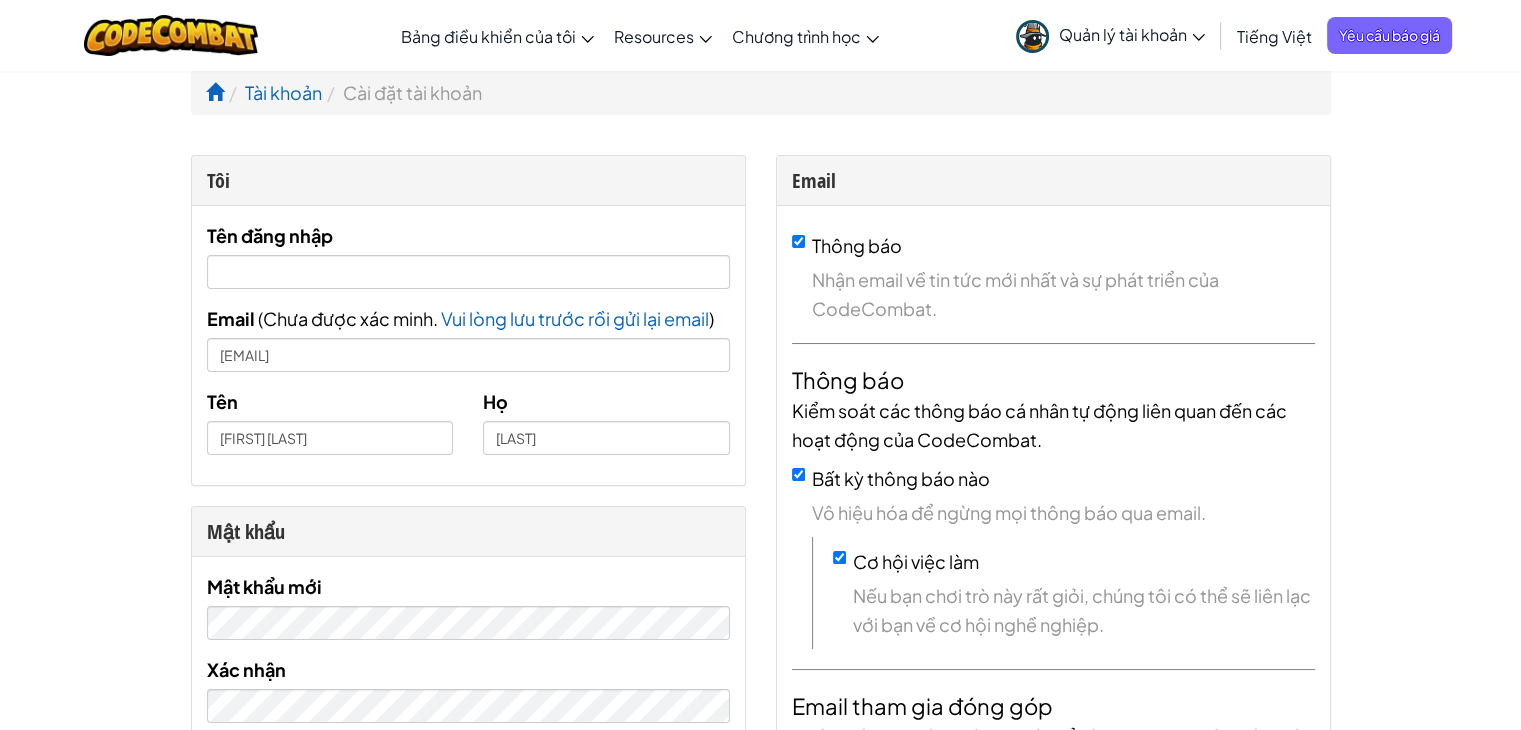 click on "Quản lý tài khoản" at bounding box center (1132, 34) 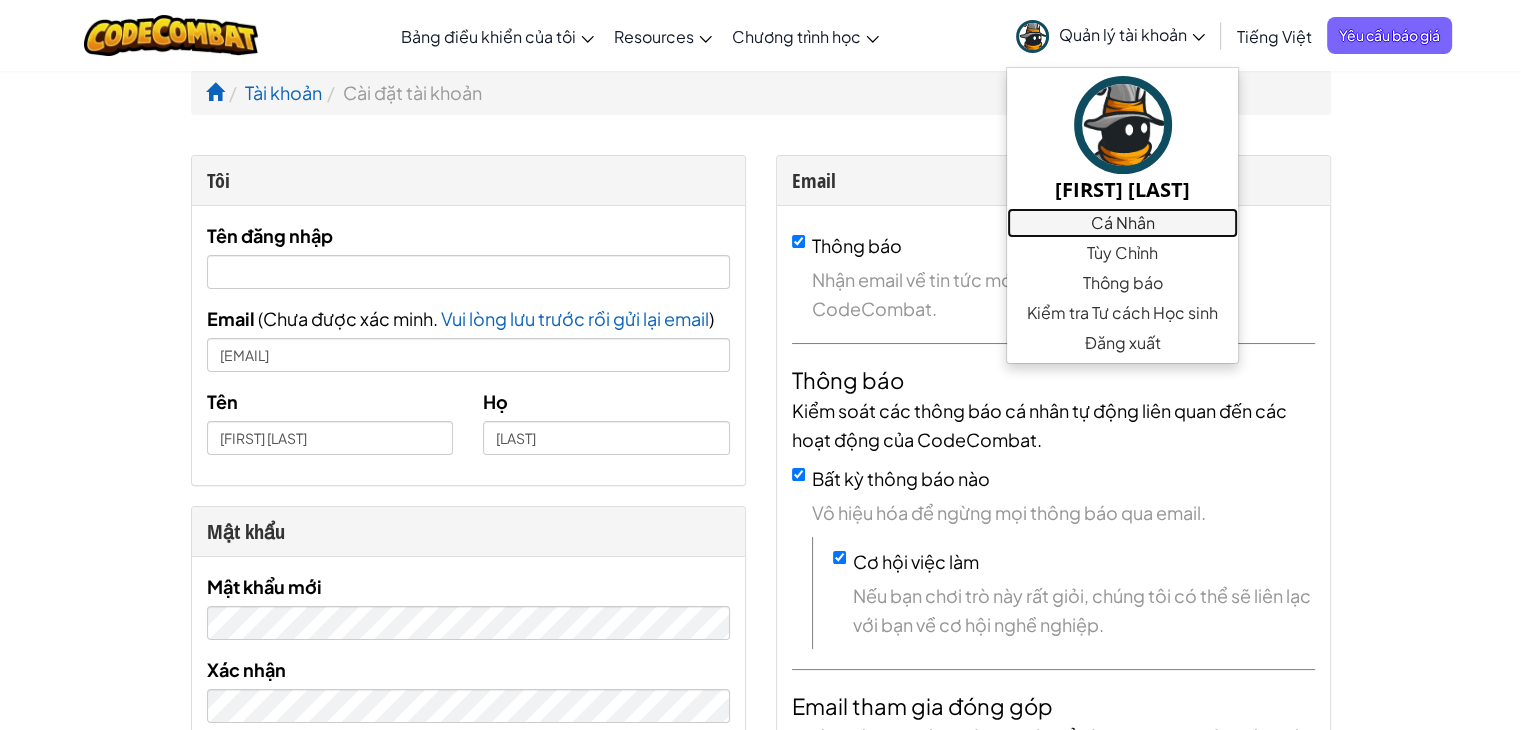 click on "Cá Nhân" at bounding box center (1122, 223) 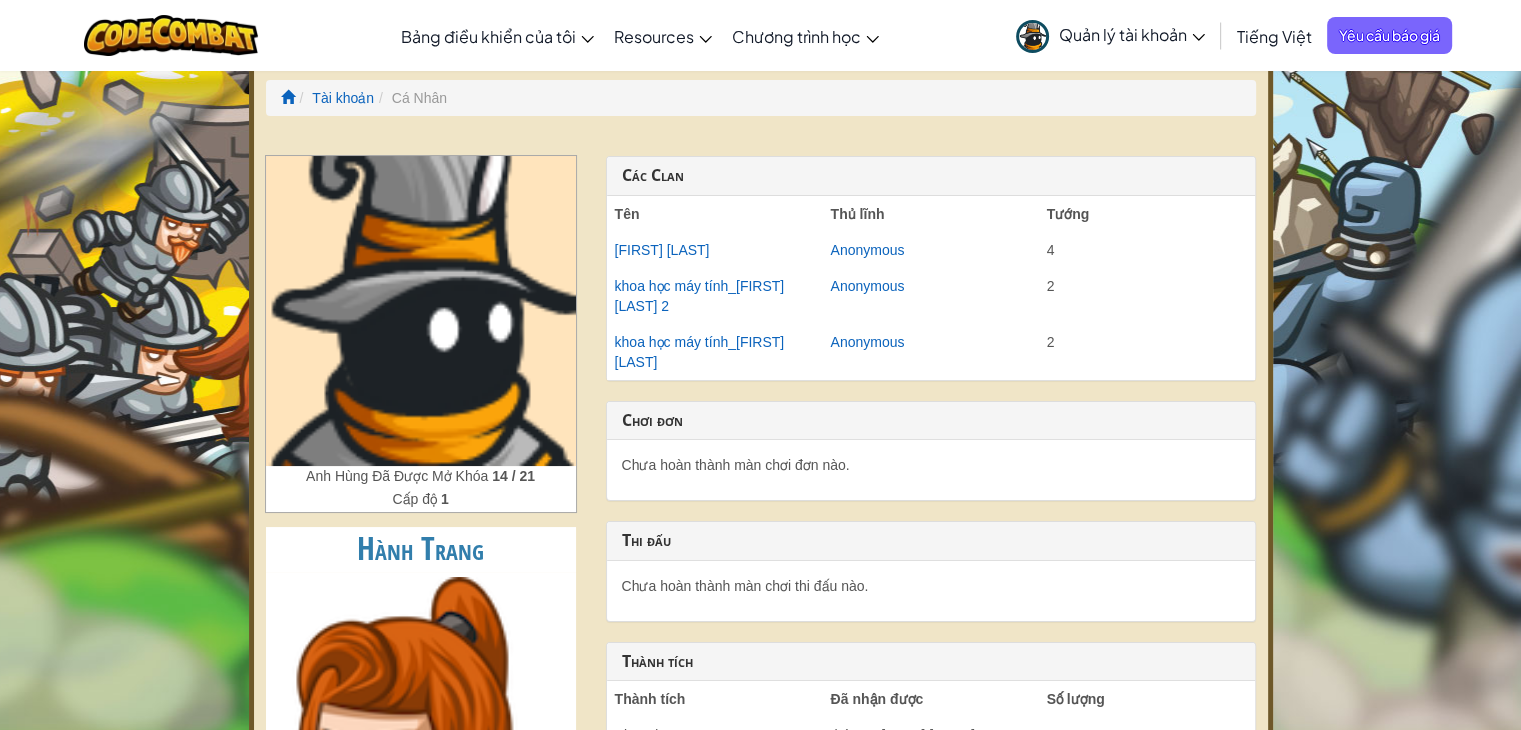 scroll, scrollTop: 0, scrollLeft: 0, axis: both 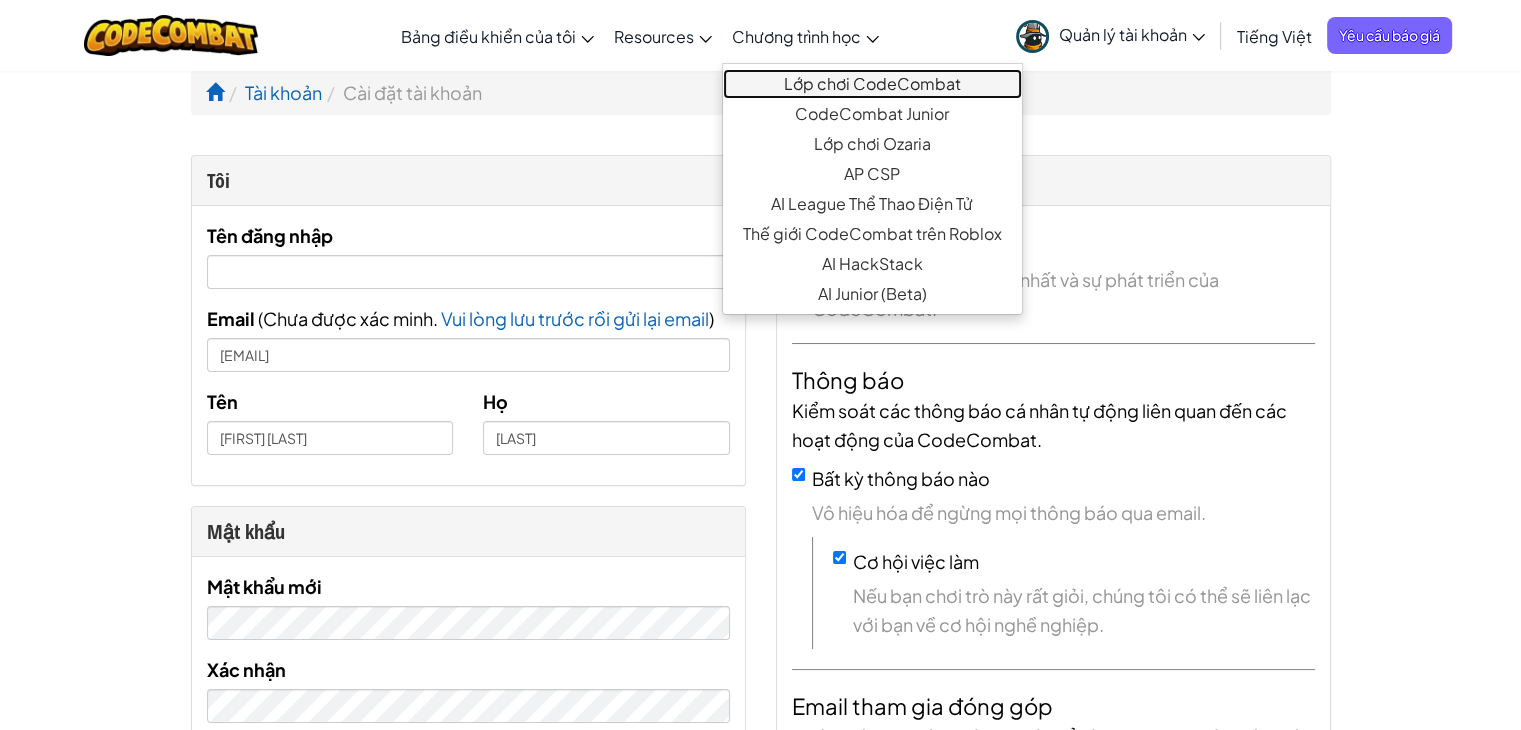 click on "Lớp chơi CodeCombat" at bounding box center [872, 84] 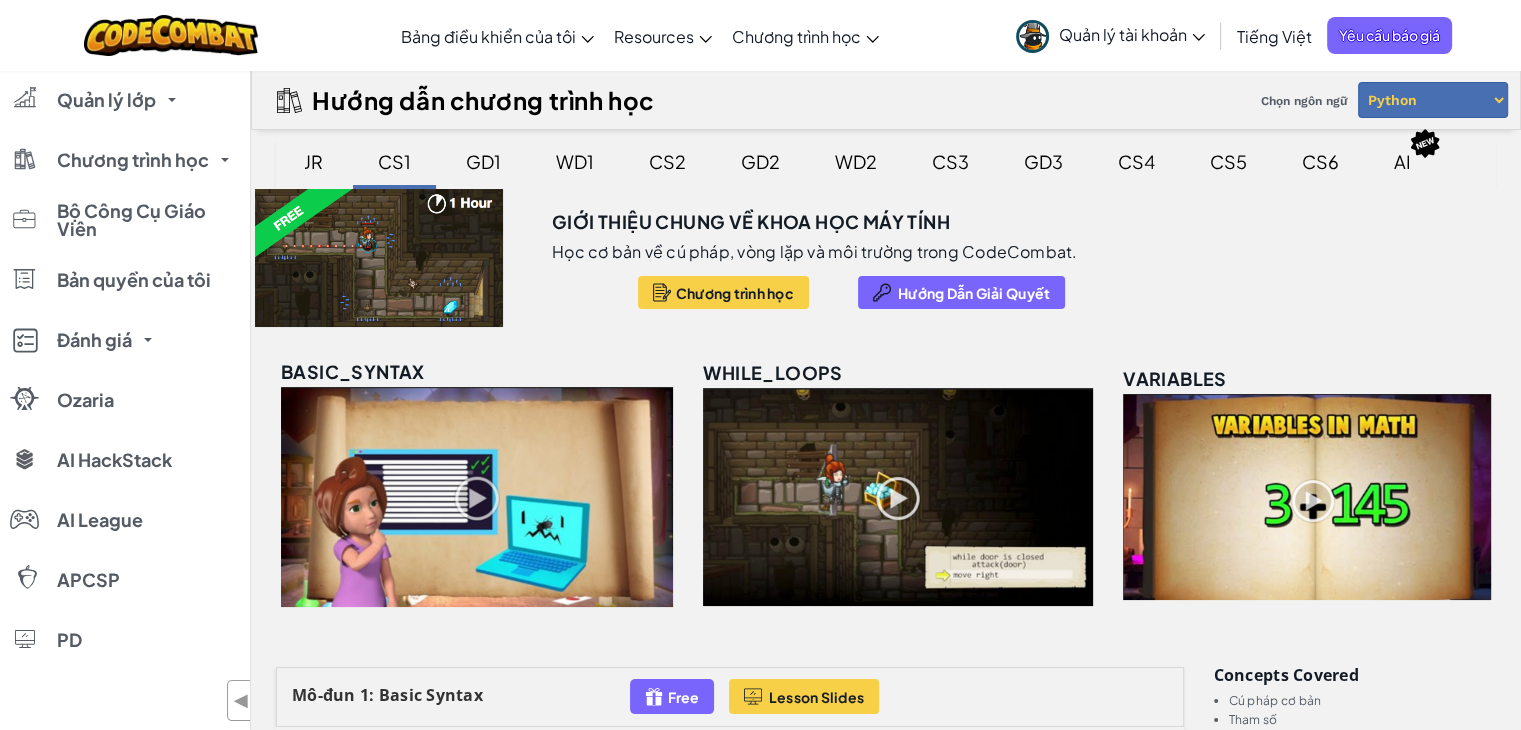 click on "GD1" at bounding box center [483, 161] 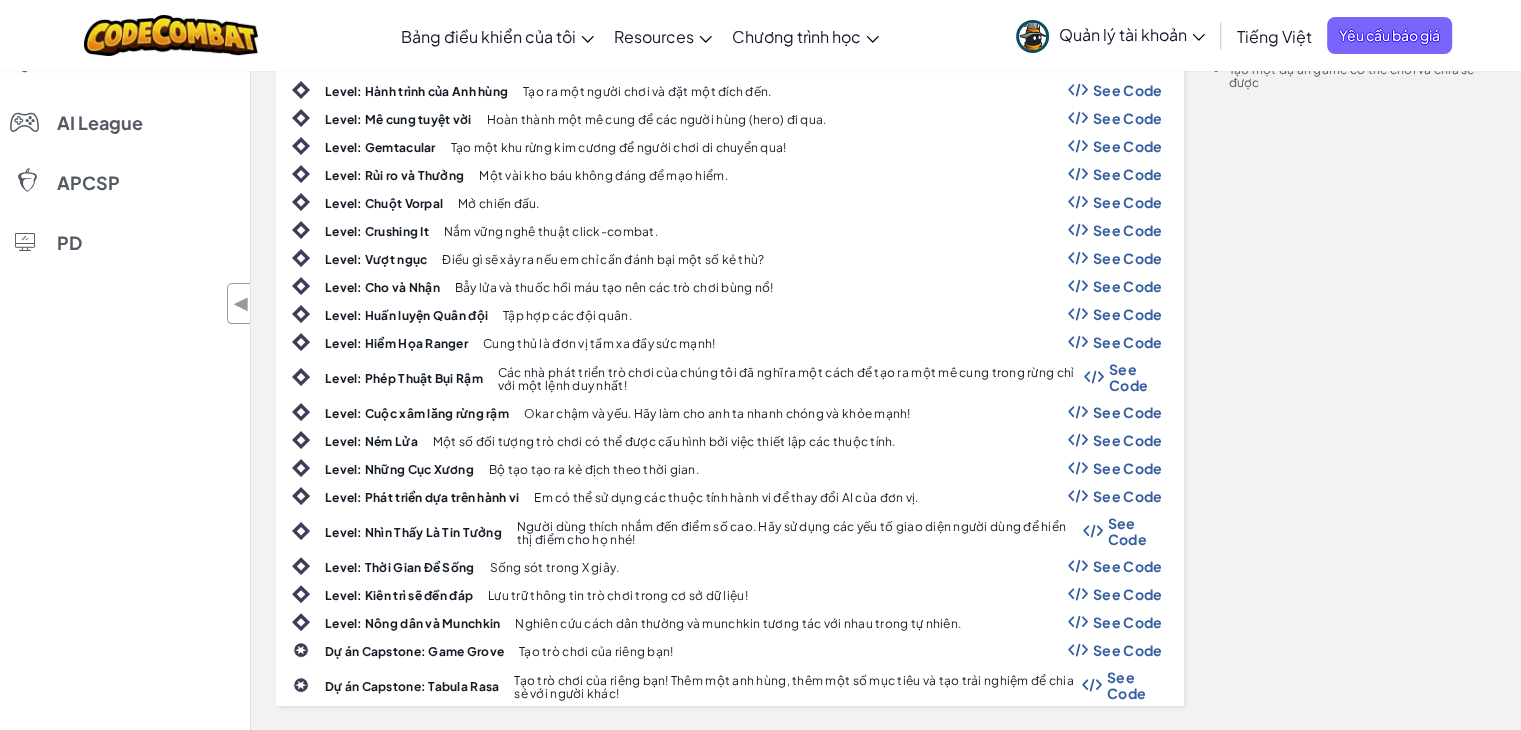 scroll, scrollTop: 400, scrollLeft: 0, axis: vertical 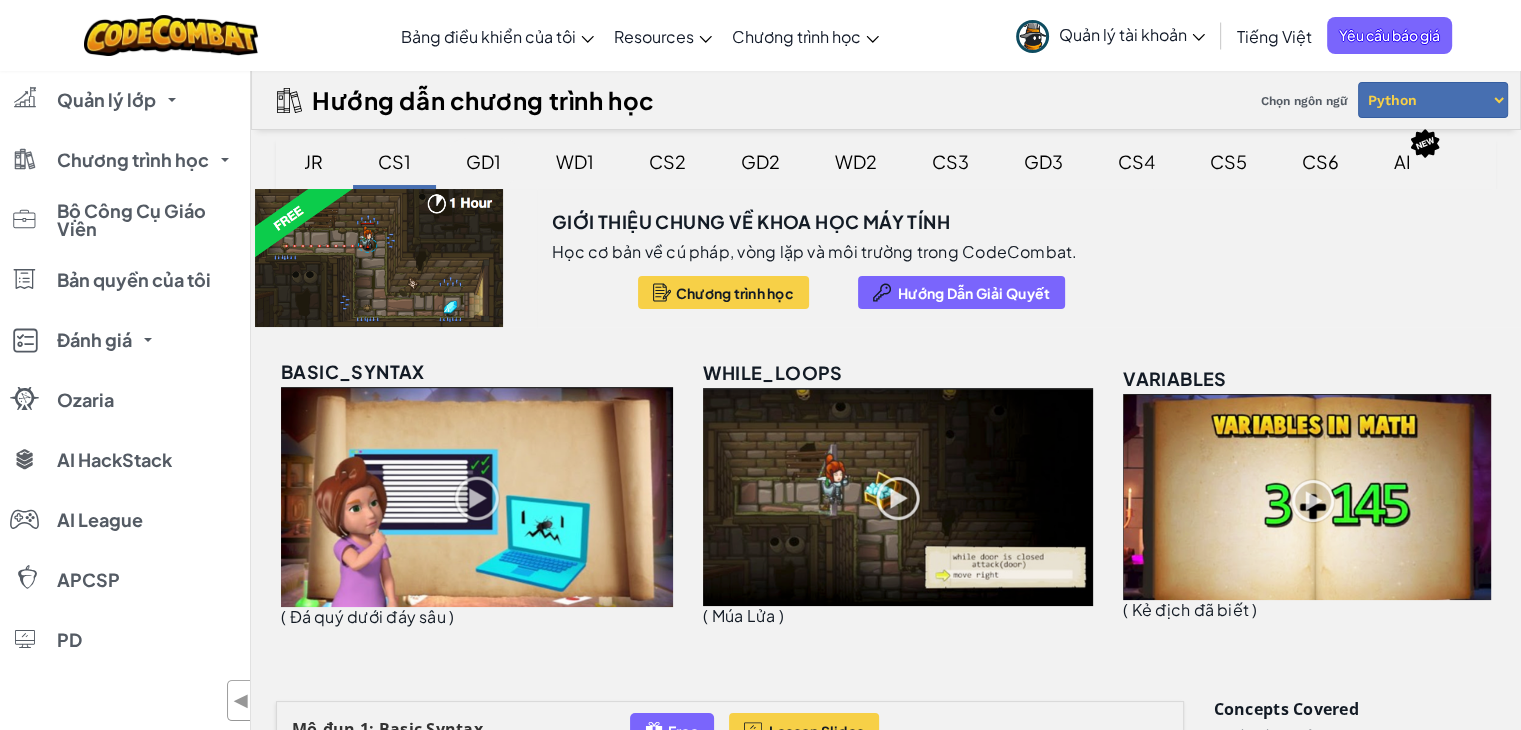 click on "GD1" at bounding box center (483, 161) 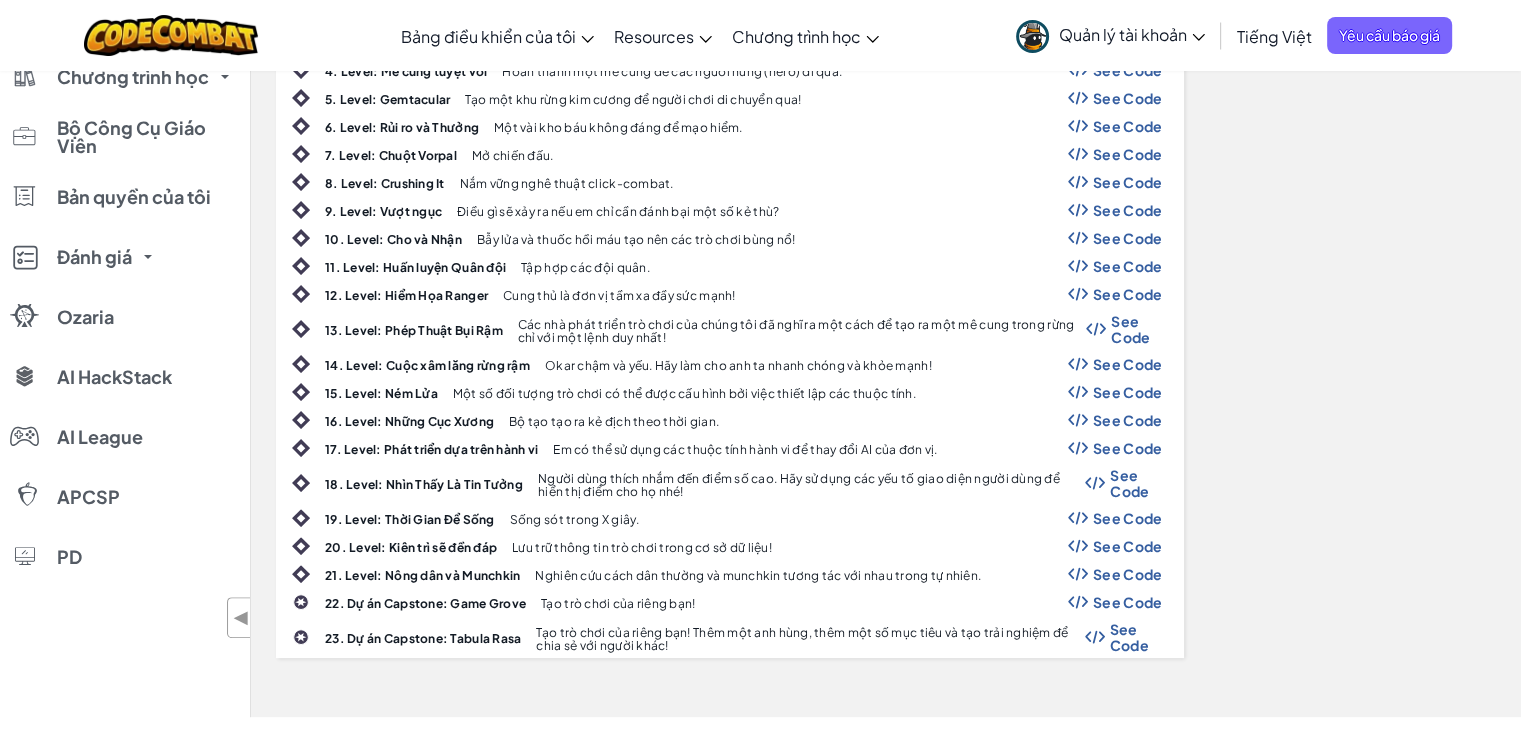 scroll, scrollTop: 500, scrollLeft: 0, axis: vertical 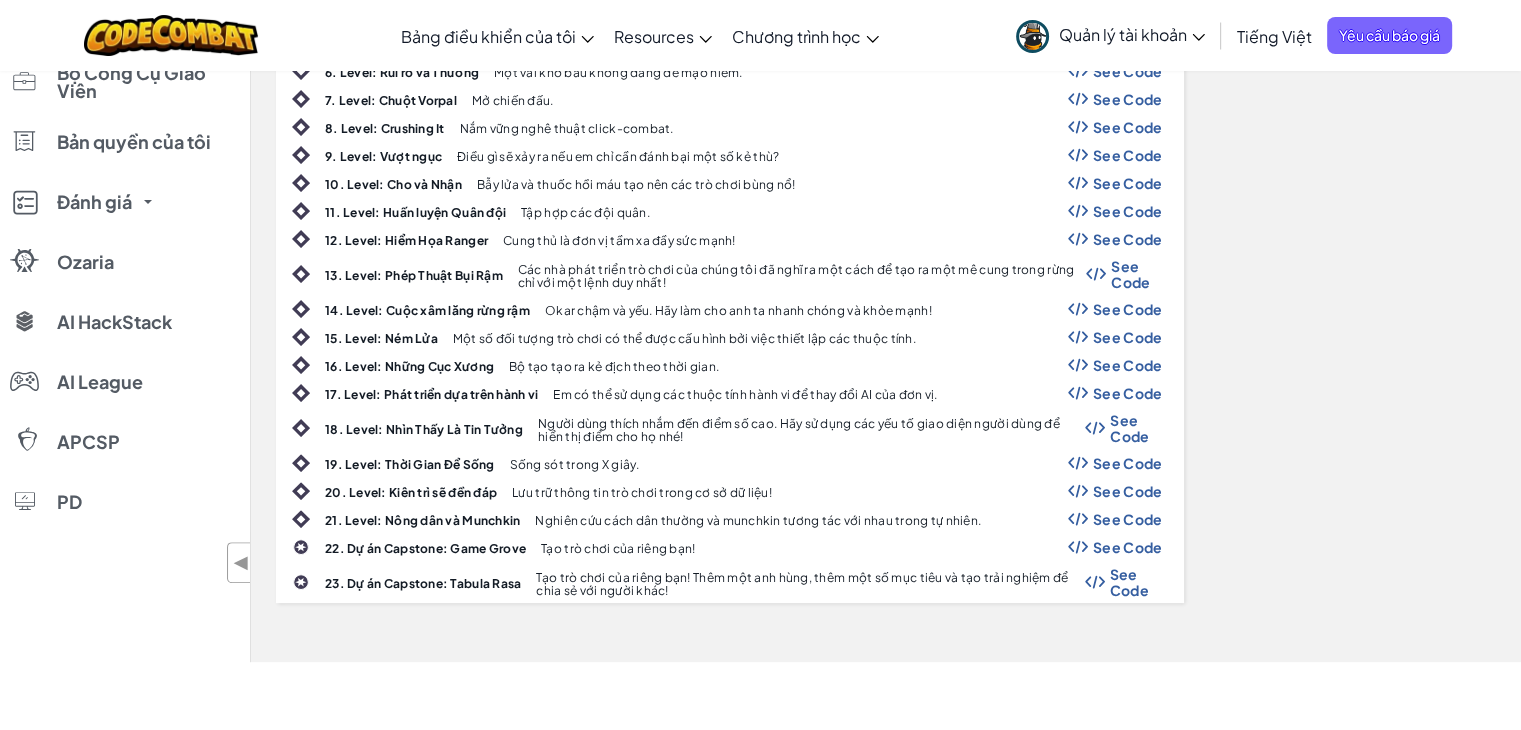 click at bounding box center (1078, 463) 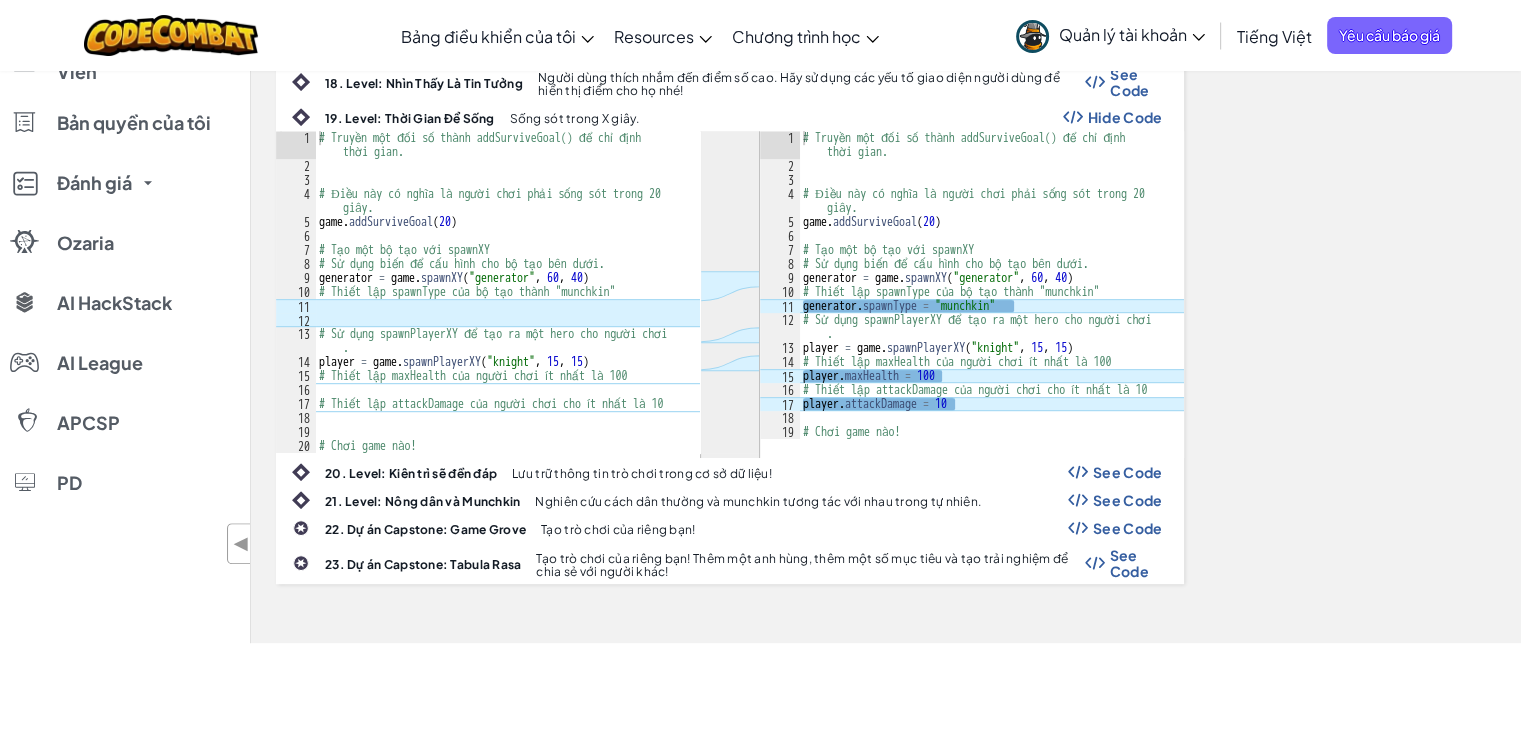scroll, scrollTop: 900, scrollLeft: 0, axis: vertical 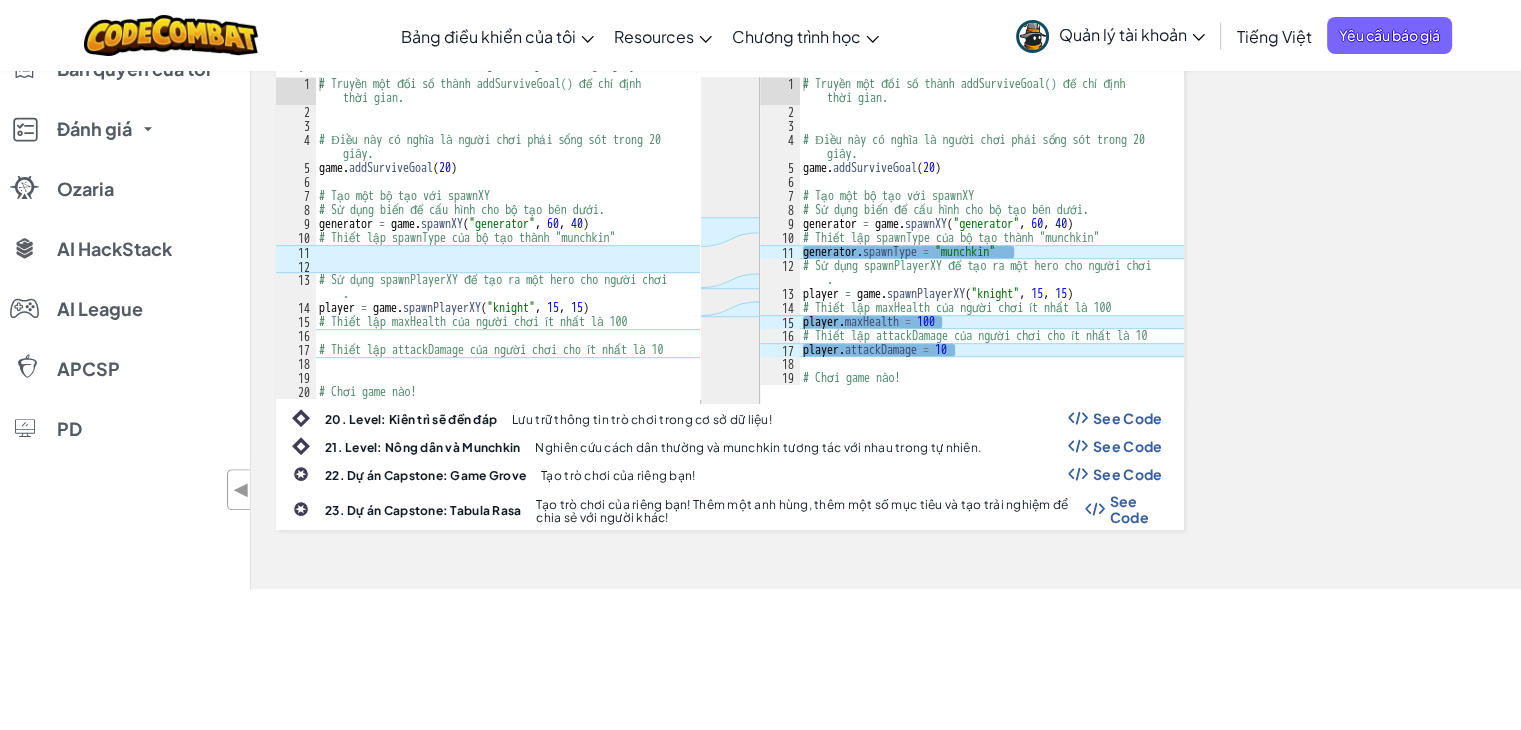 click on "See Code" at bounding box center (1128, 418) 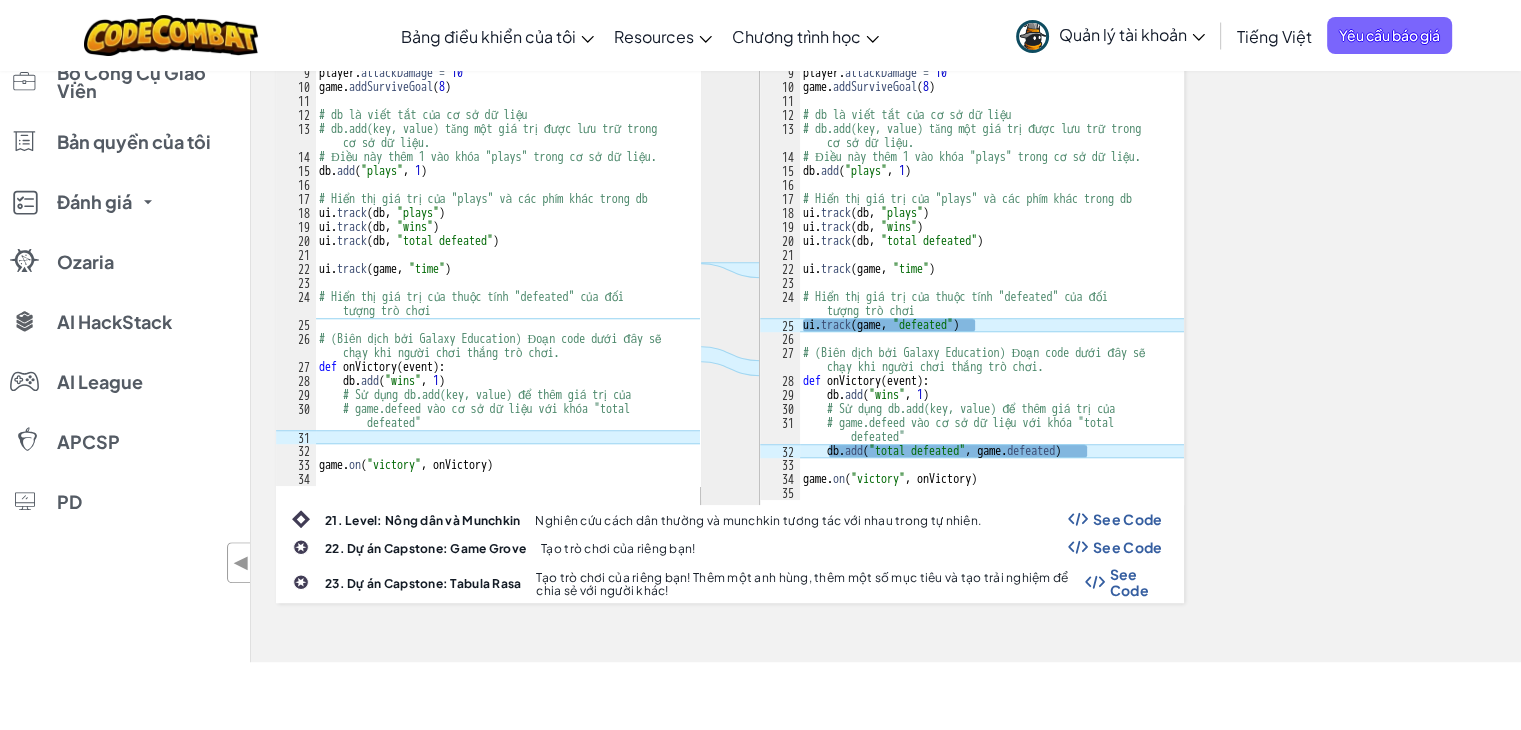 scroll, scrollTop: 1500, scrollLeft: 0, axis: vertical 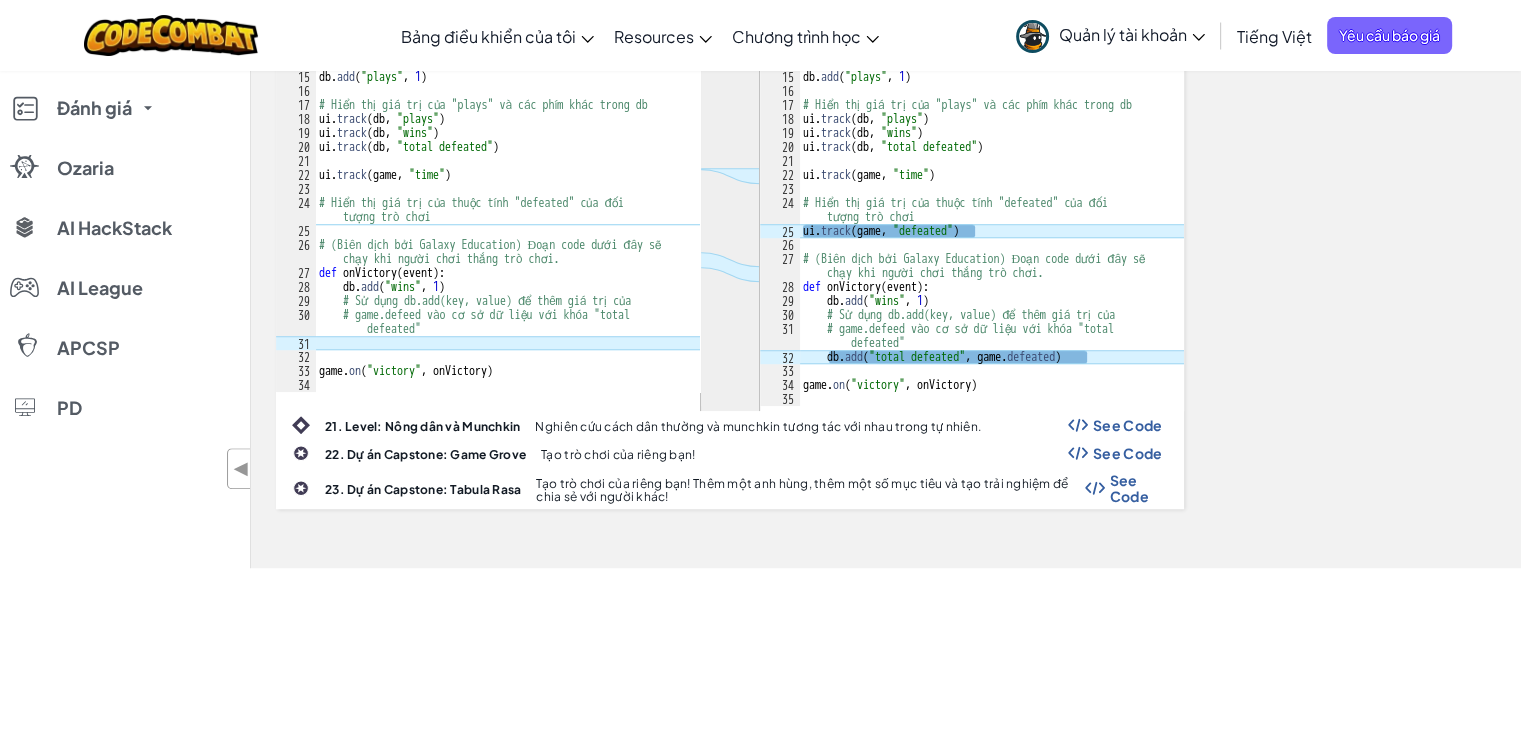 click on "See Code" at bounding box center (1128, 425) 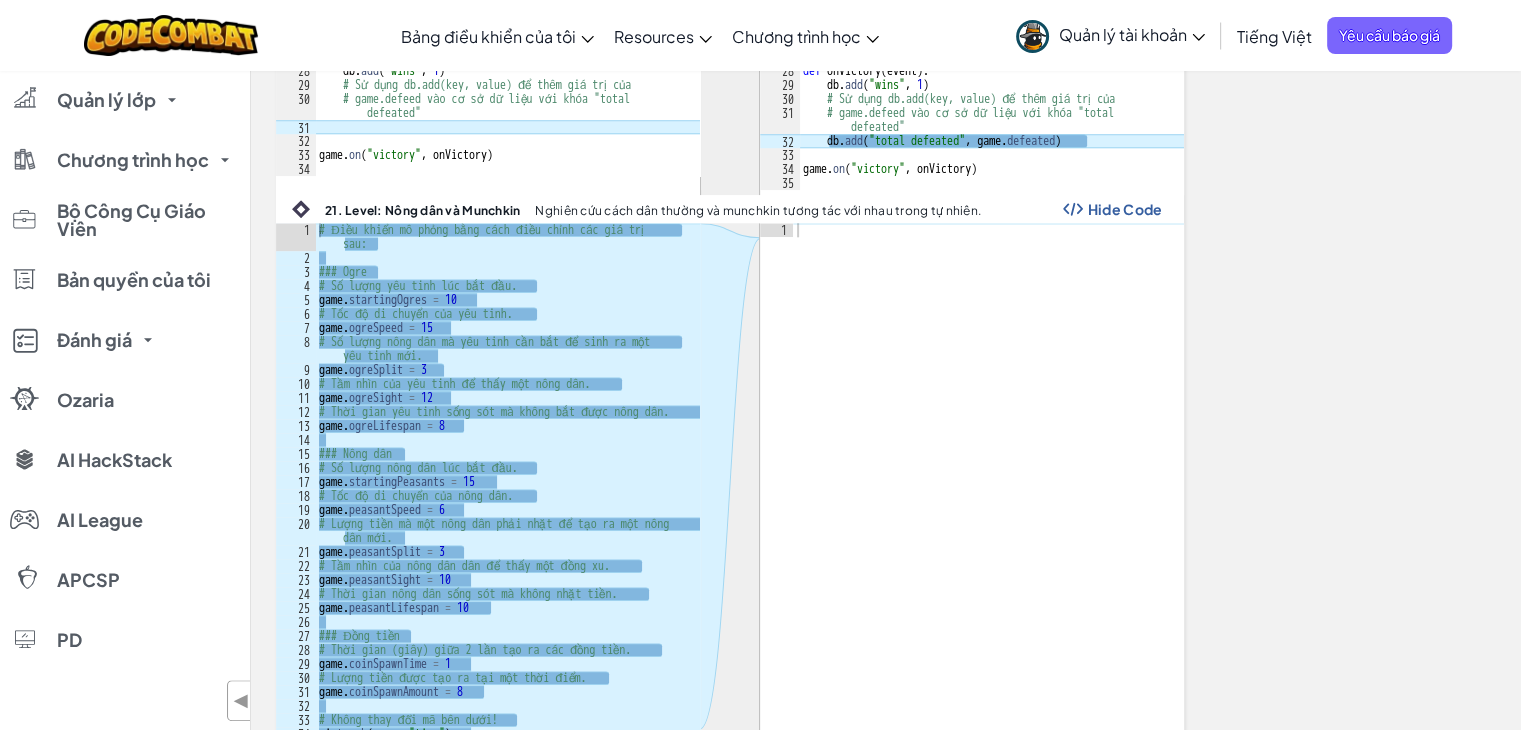scroll, scrollTop: 1800, scrollLeft: 0, axis: vertical 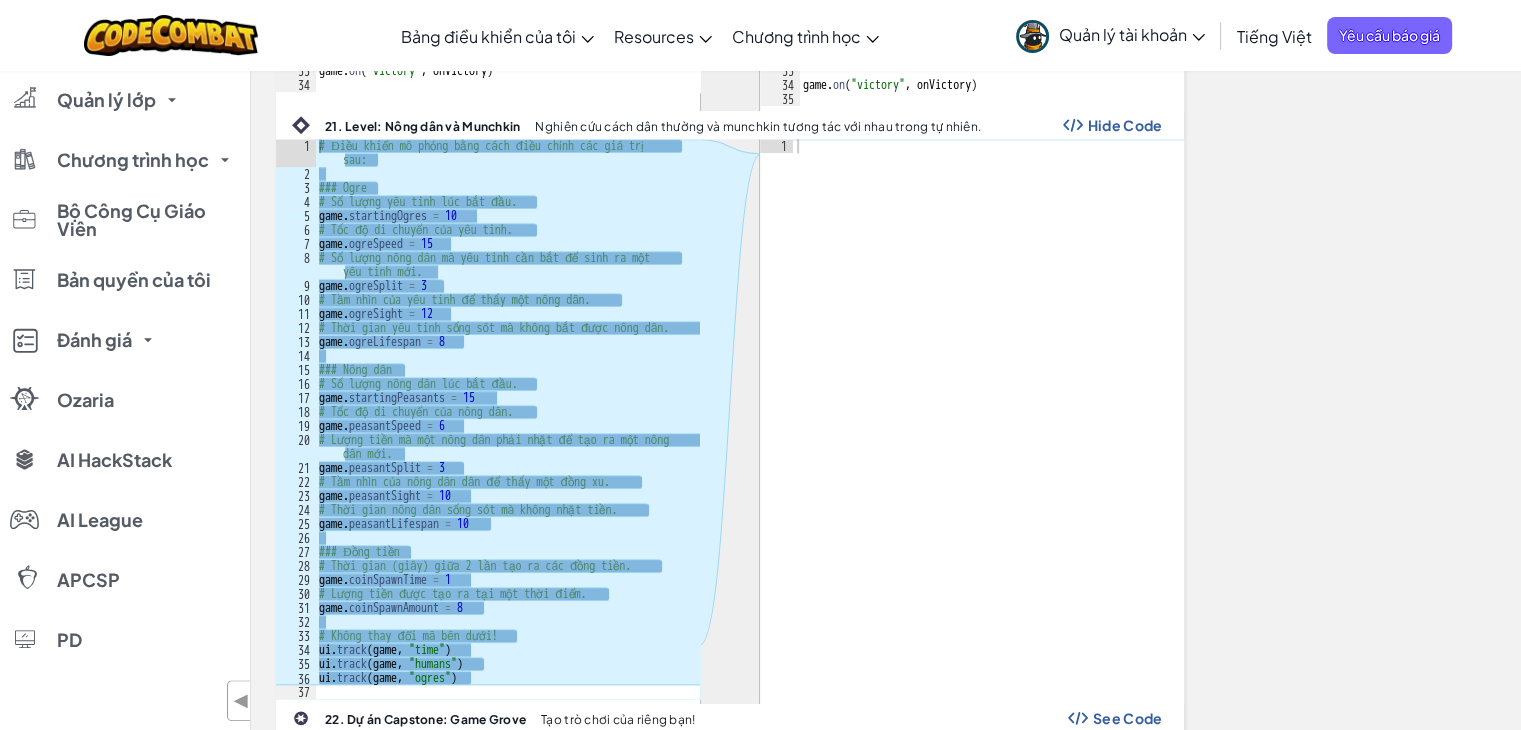 click at bounding box center (730, 421) 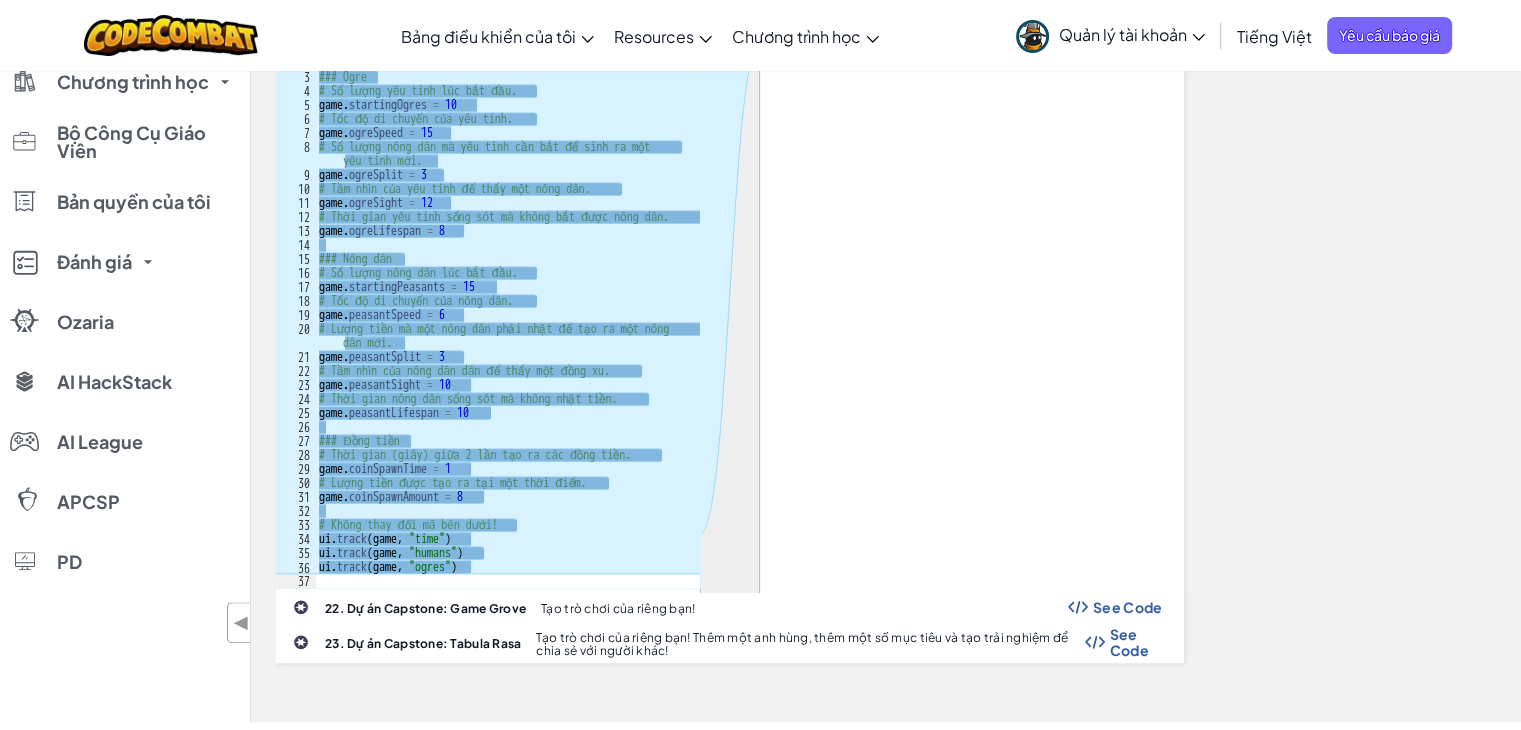 scroll, scrollTop: 1900, scrollLeft: 0, axis: vertical 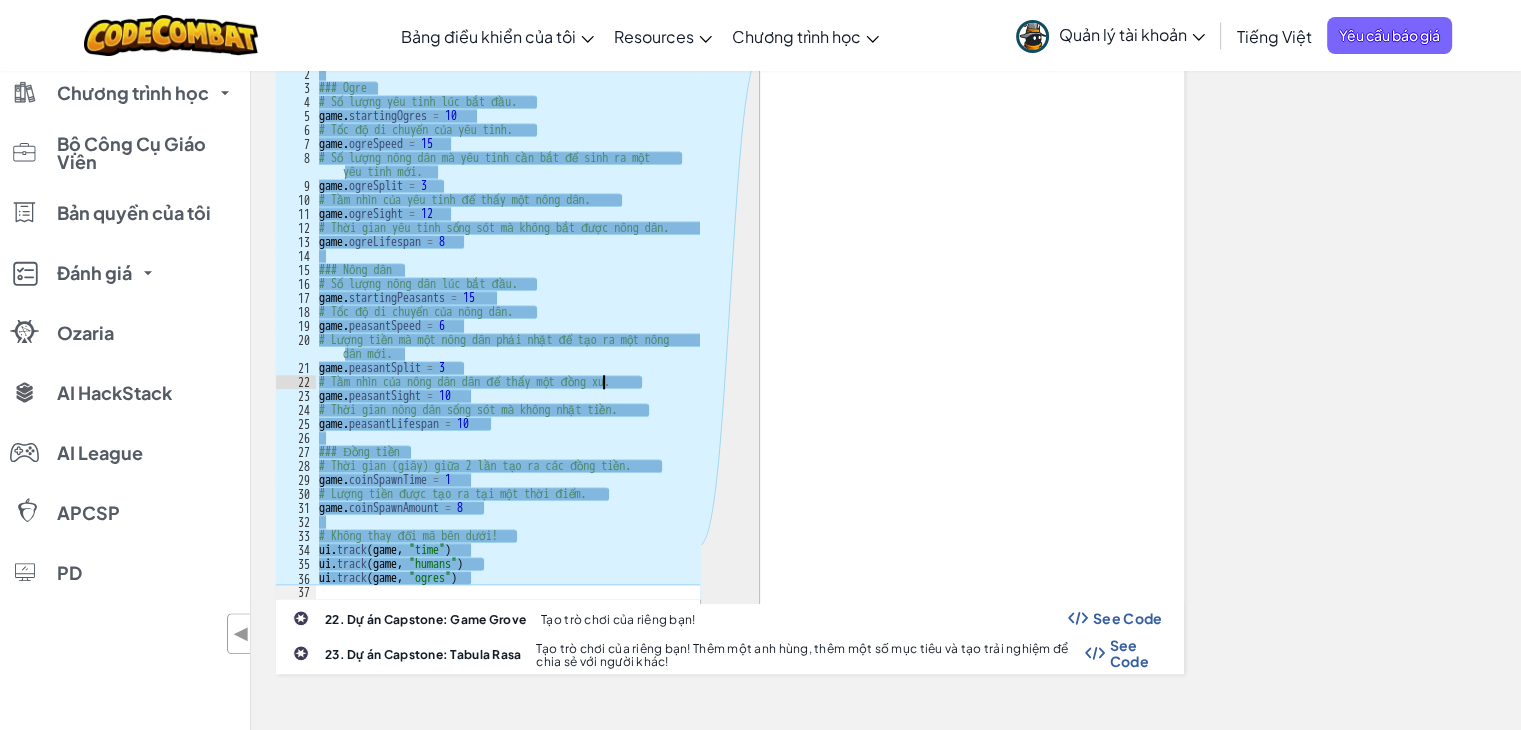 click on "# Điều khiển mô phỏng bằng cách điều chỉnh các giá trị       sau: ### Ogre # Số lượng yêu tinh lúc bắt đầu. game . startingOgres   =   10 # Tốc độ di chuyển của yêu tinh. game . ogreSpeed   =   15 # Số lượng nông dân mà yêu tinh cần bắt để sinh ra một       yêu tinh mới. game . ogreSplit   =   3 # Tầm nhìn của yêu tinh để thấy một nông dân. game . ogreSight   =   12 # Thời gian yêu tinh sống sót mà không bắt được nông dân. game . ogreLifespan   =   8 ### Nông dân # Số lượng nông dân lúc bắt đầu. game . startingPeasants   =   15 # Tốc độ di chuyển của nông dân. game . peasantSpeed   =   6 # Lượng tiền mà một nông dân phải nhặt để tạo ra một nông       dân mới. game . peasantSplit   =   3 # Tầm nhìn của nông dân dân để thấy một đồng xu. game . peasantSight   =   10 # Thời gian nông dân sống sót mà không nhặt tiền. game .   =" at bounding box center [507, 340] 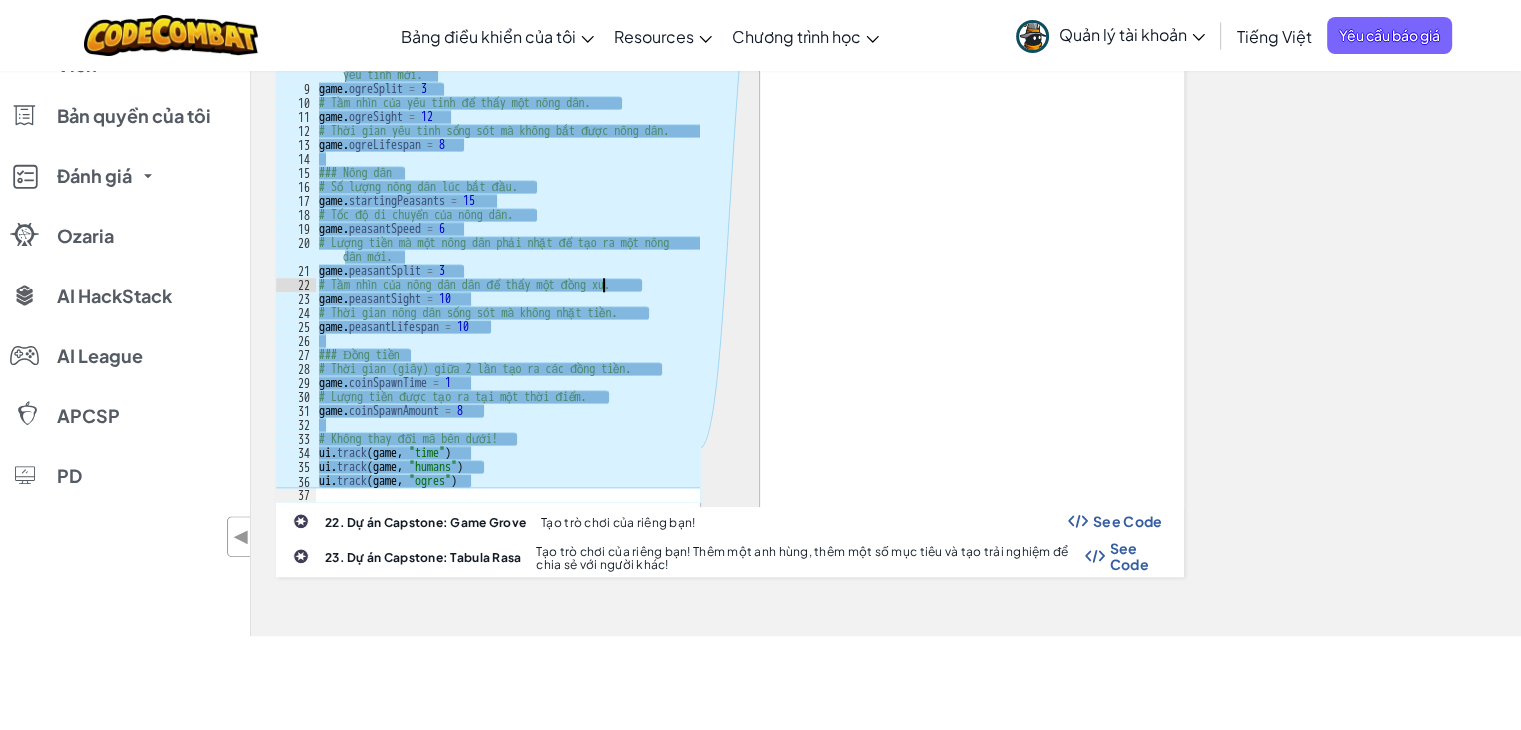 scroll, scrollTop: 2000, scrollLeft: 0, axis: vertical 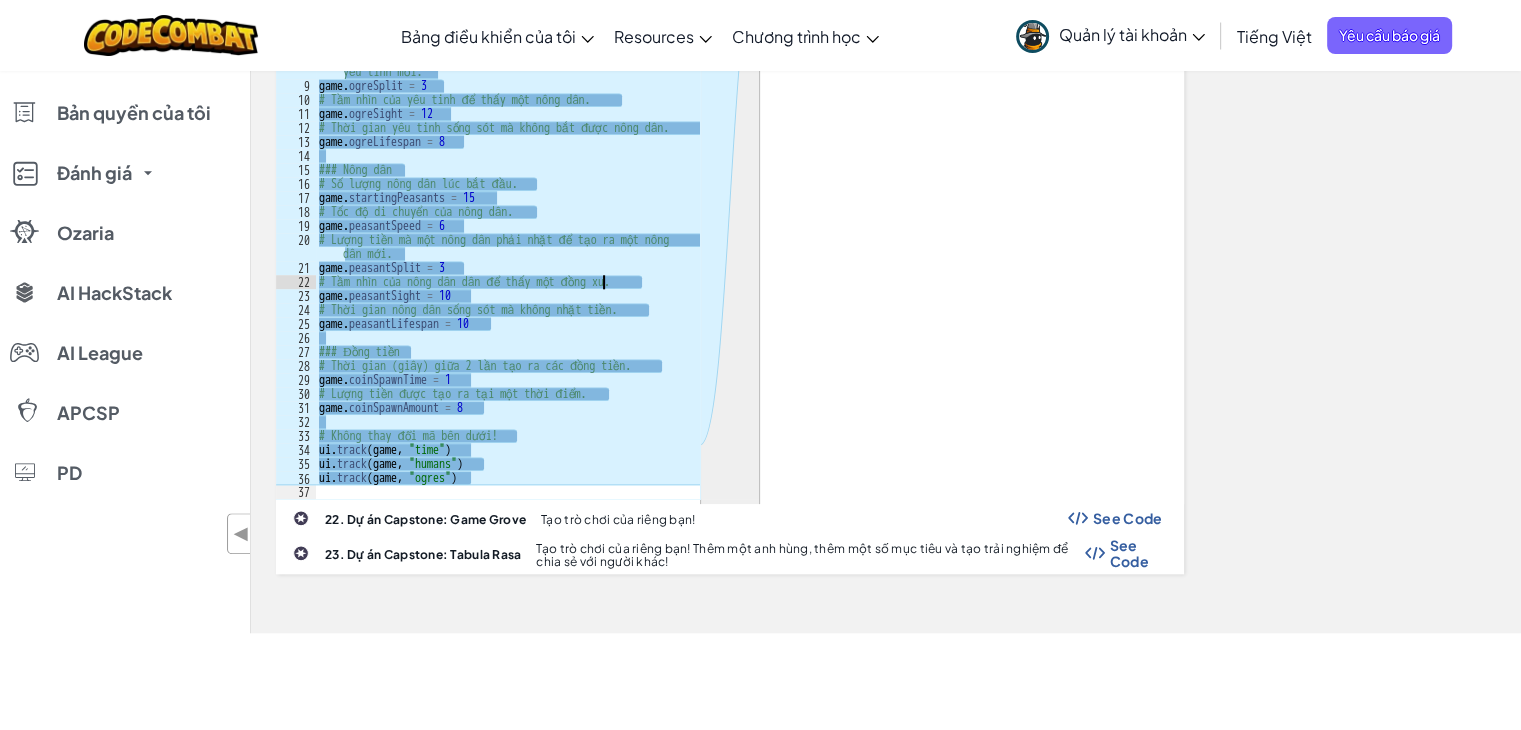 click on "# Điều khiển mô phỏng bằng cách điều chỉnh các giá trị       sau: ### Ogre # Số lượng yêu tinh lúc bắt đầu. game . startingOgres   =   10 # Tốc độ di chuyển của yêu tinh. game . ogreSpeed   =   15 # Số lượng nông dân mà yêu tinh cần bắt để sinh ra một       yêu tinh mới. game . ogreSplit   =   3 # Tầm nhìn của yêu tinh để thấy một nông dân. game . ogreSight   =   12 # Thời gian yêu tinh sống sót mà không bắt được nông dân. game . ogreLifespan   =   8 ### Nông dân # Số lượng nông dân lúc bắt đầu. game . startingPeasants   =   15 # Tốc độ di chuyển của nông dân. game . peasantSpeed   =   6 # Lượng tiền mà một nông dân phải nhặt để tạo ra một nông       dân mới. game . peasantSplit   =   3 # Tầm nhìn của nông dân dân để thấy một đồng xu. game . peasantSight   =   10 # Thời gian nông dân sống sót mà không nhặt tiền. game .   =" at bounding box center [507, 240] 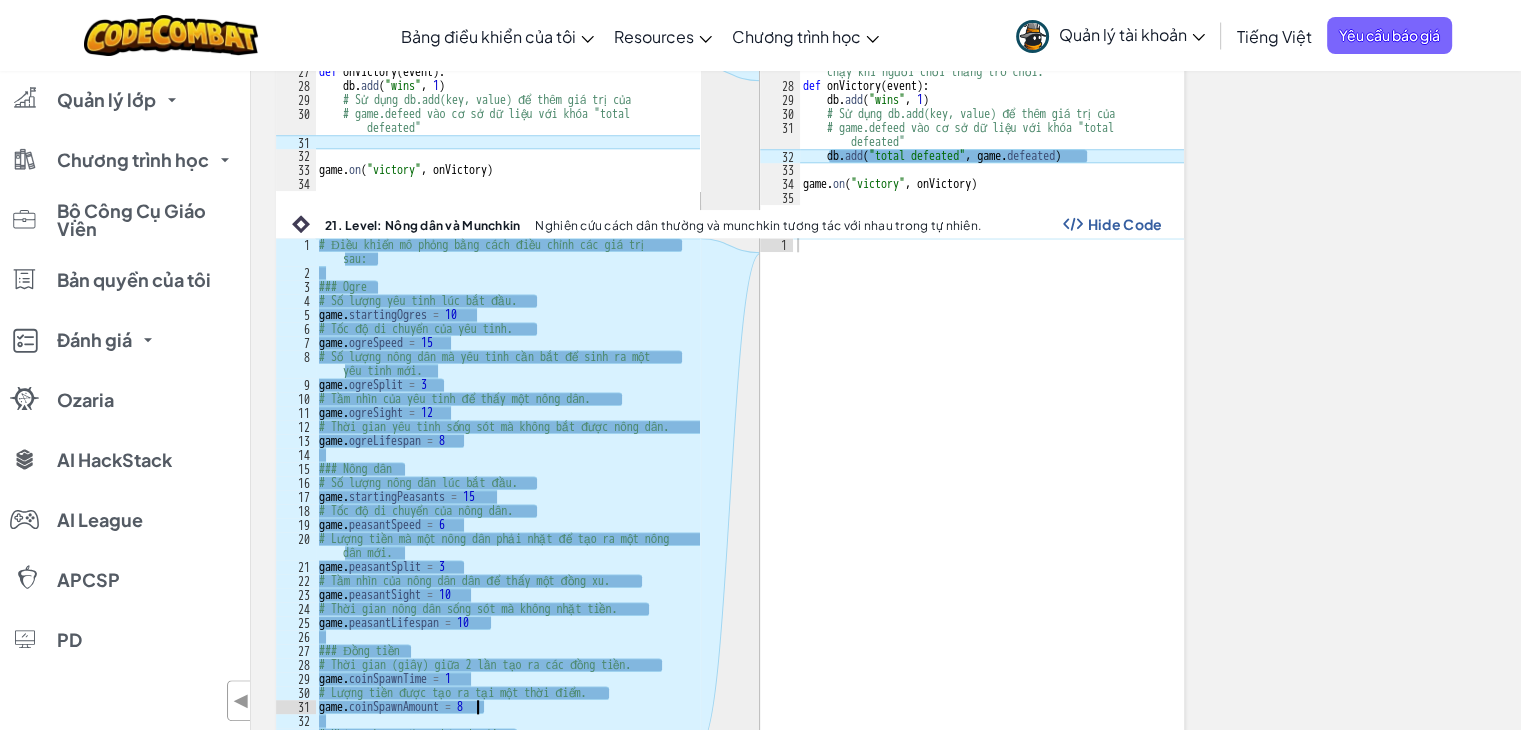 scroll, scrollTop: 1700, scrollLeft: 0, axis: vertical 